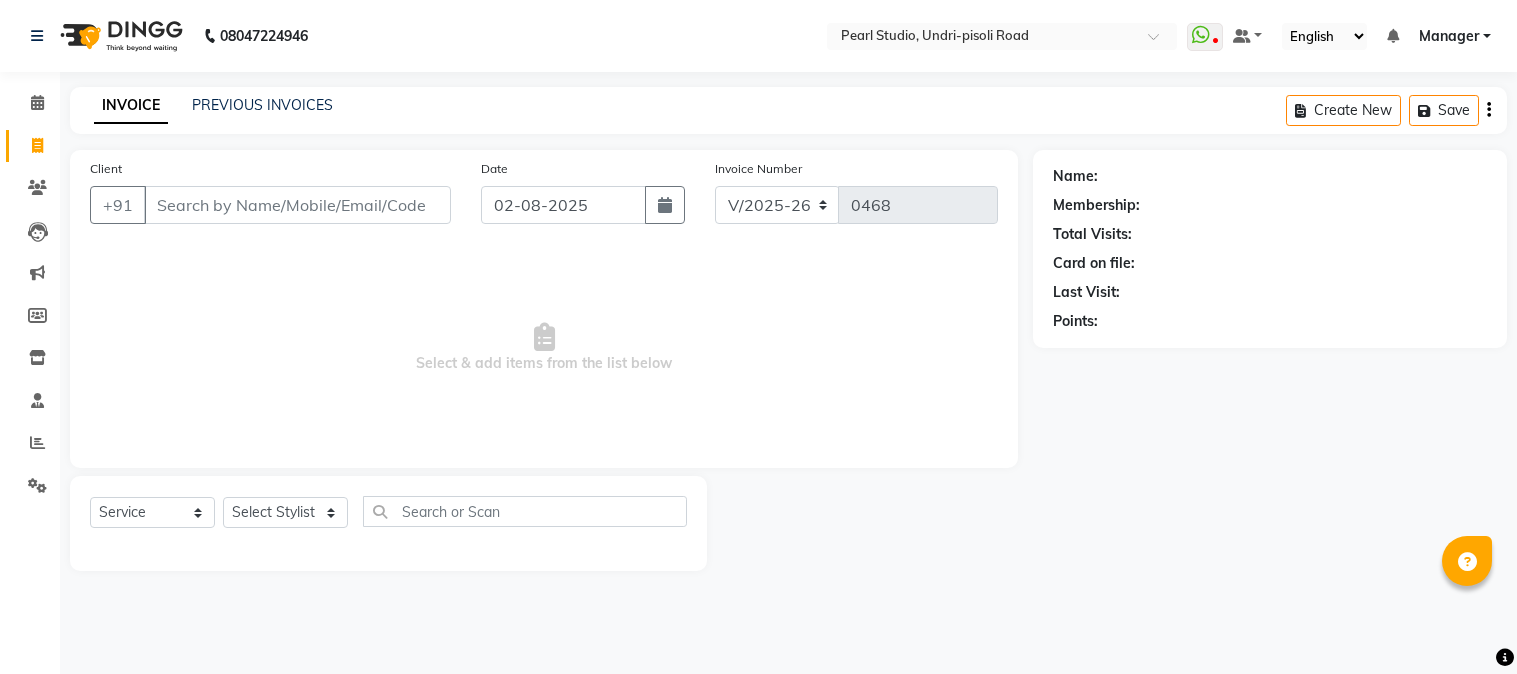 select on "5290" 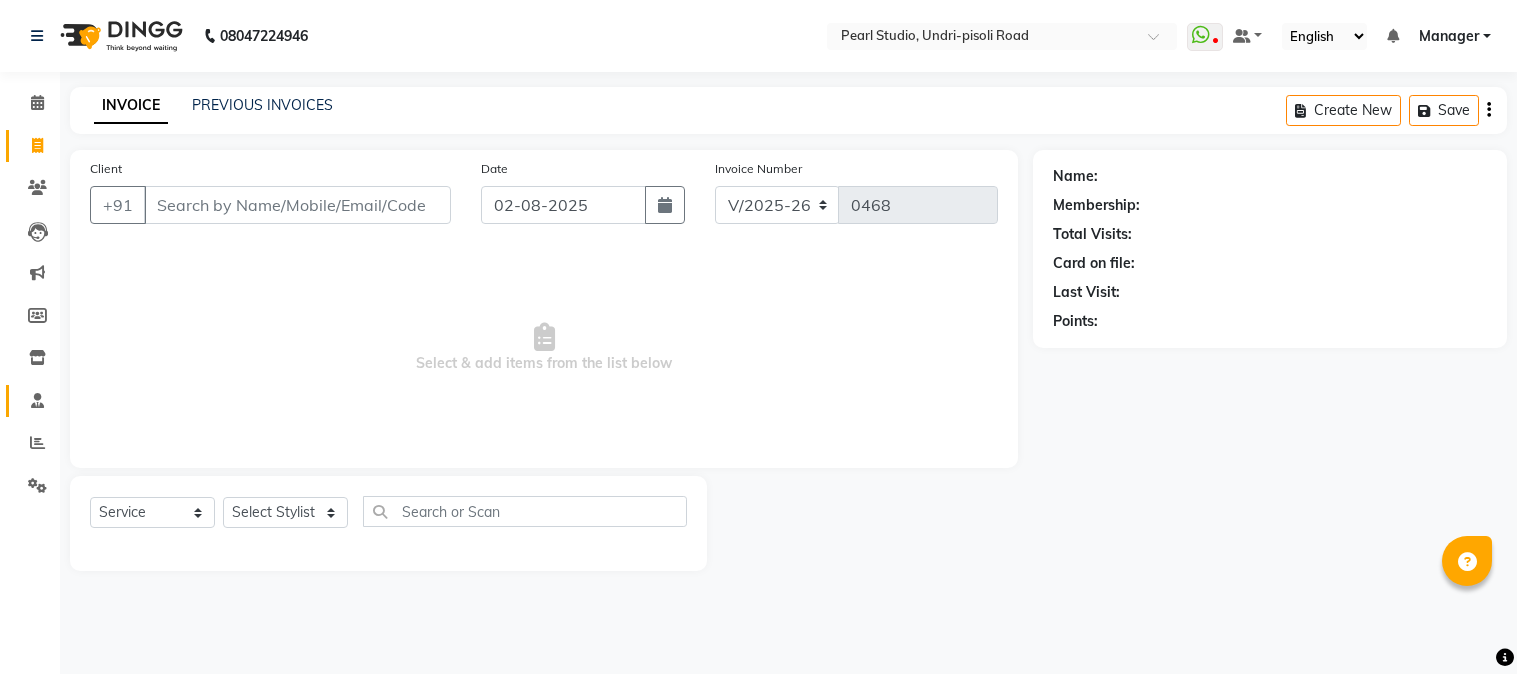 scroll, scrollTop: 0, scrollLeft: 0, axis: both 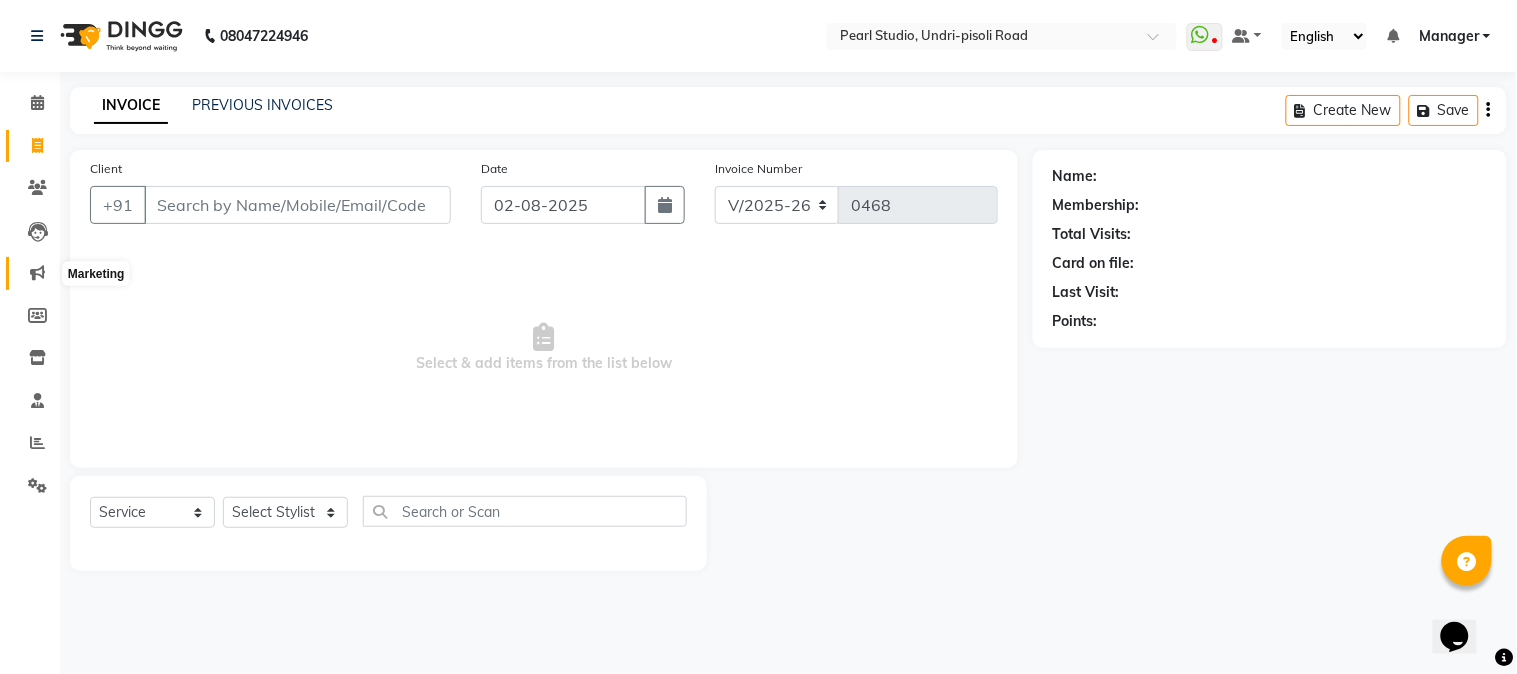click 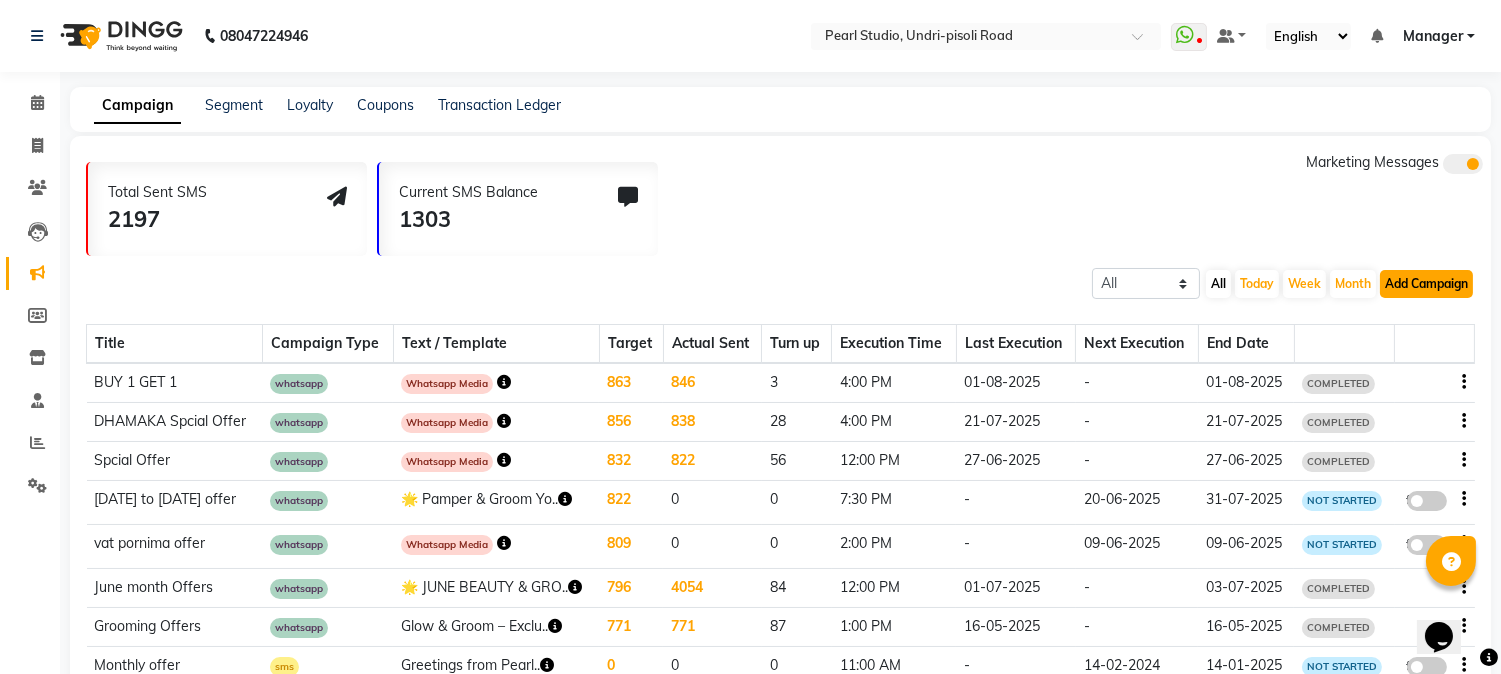 click on "Add Campaign" at bounding box center [1426, 284] 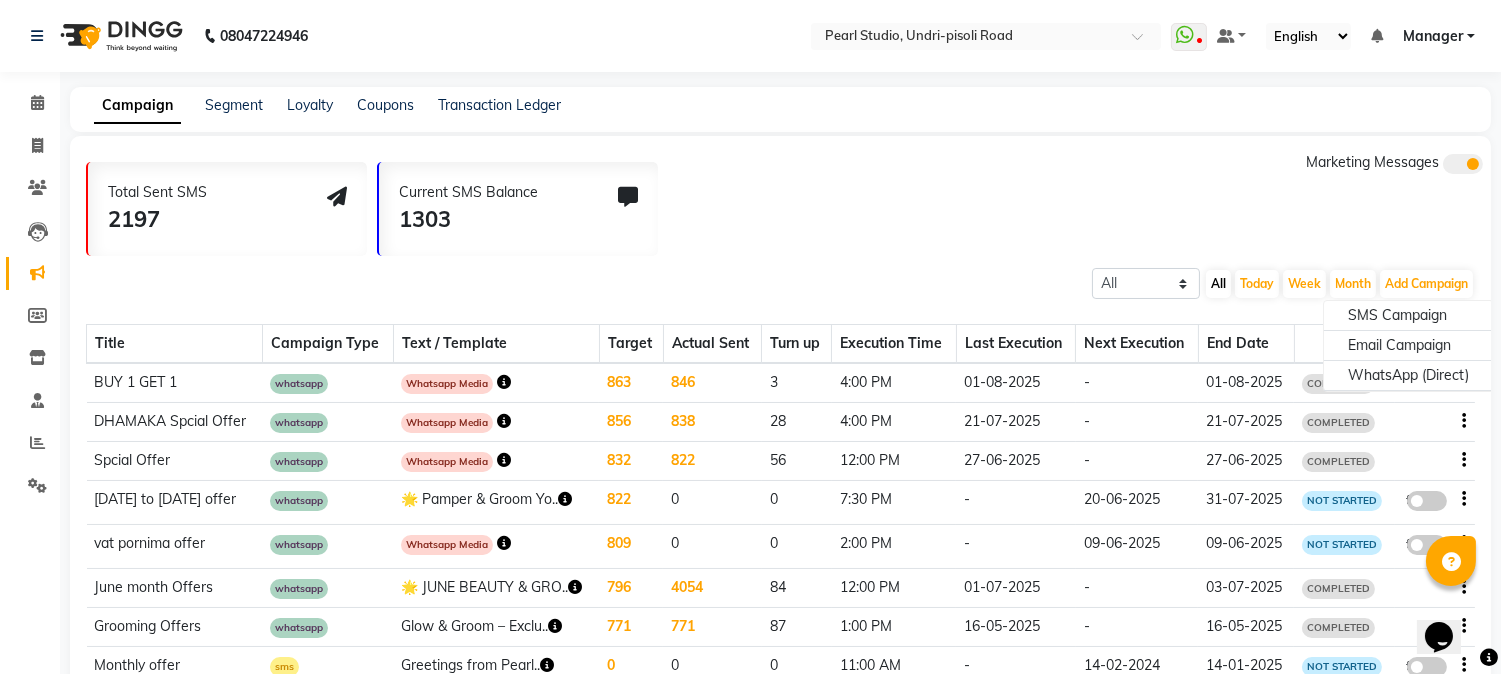 click 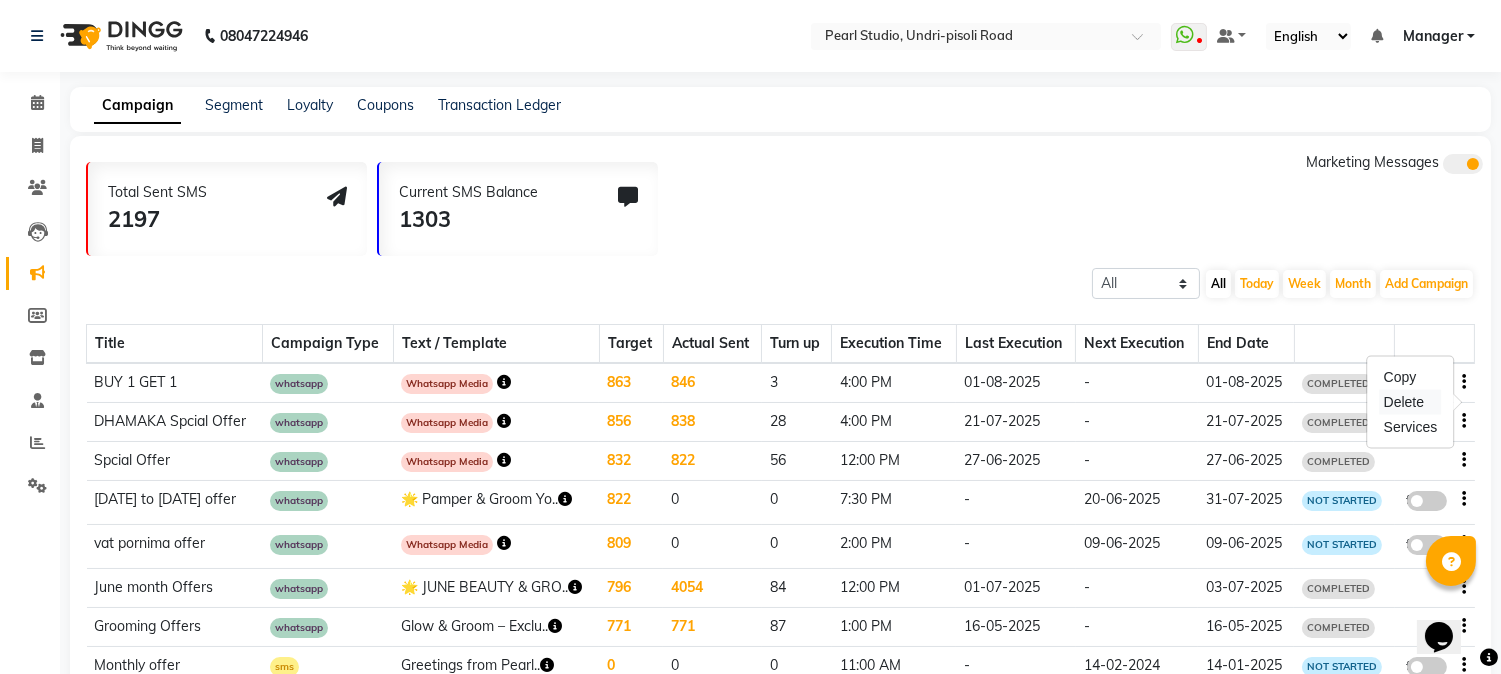 click on "Delete" at bounding box center (1411, 402) 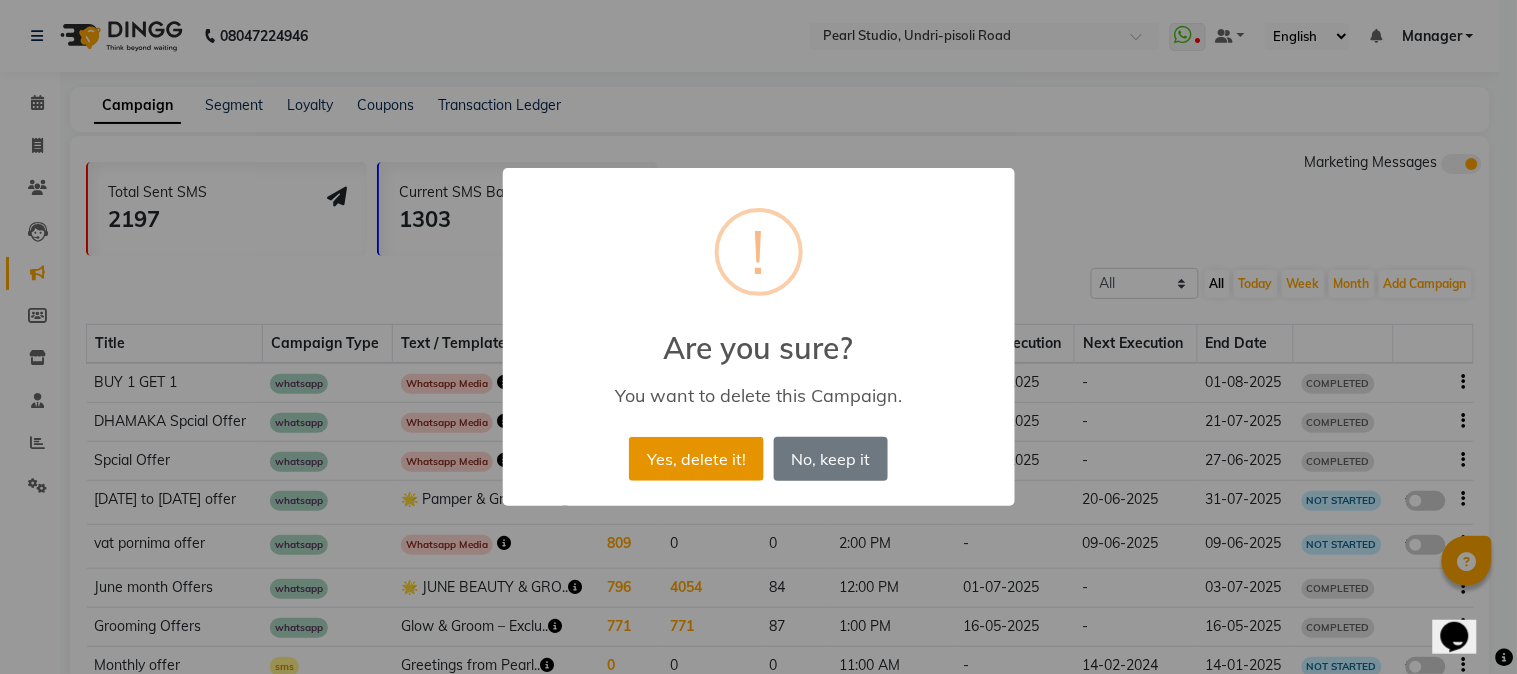 click on "Yes, delete it!" at bounding box center (696, 459) 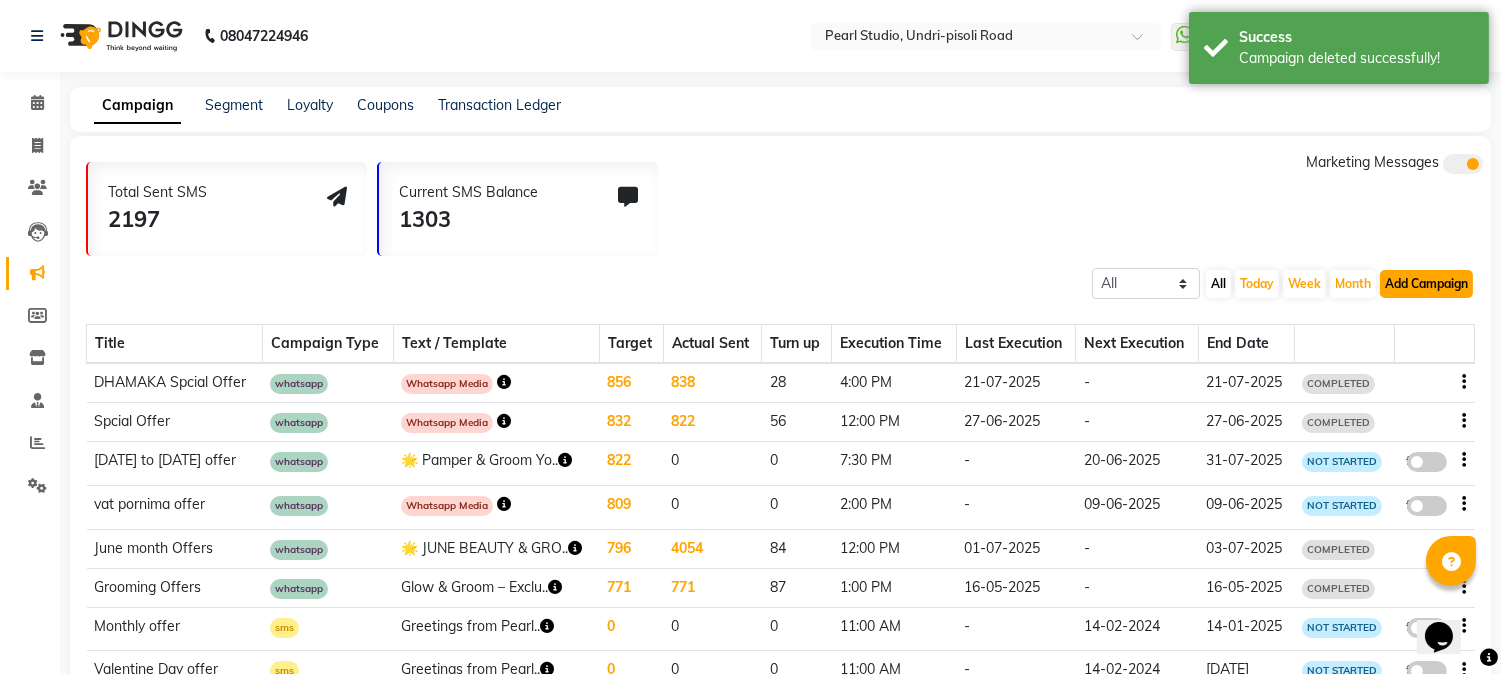 click on "Add Campaign" at bounding box center (1426, 284) 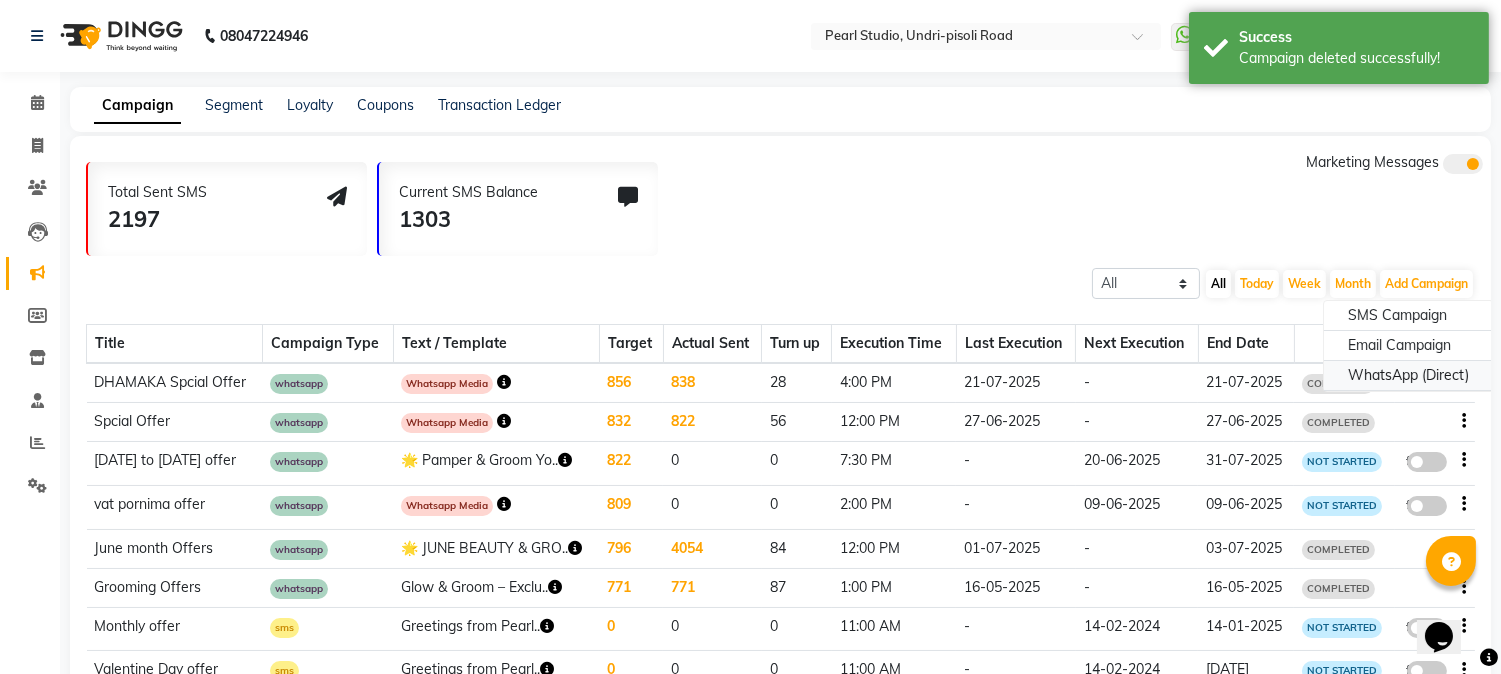 click on "WhatsApp (Direct)" 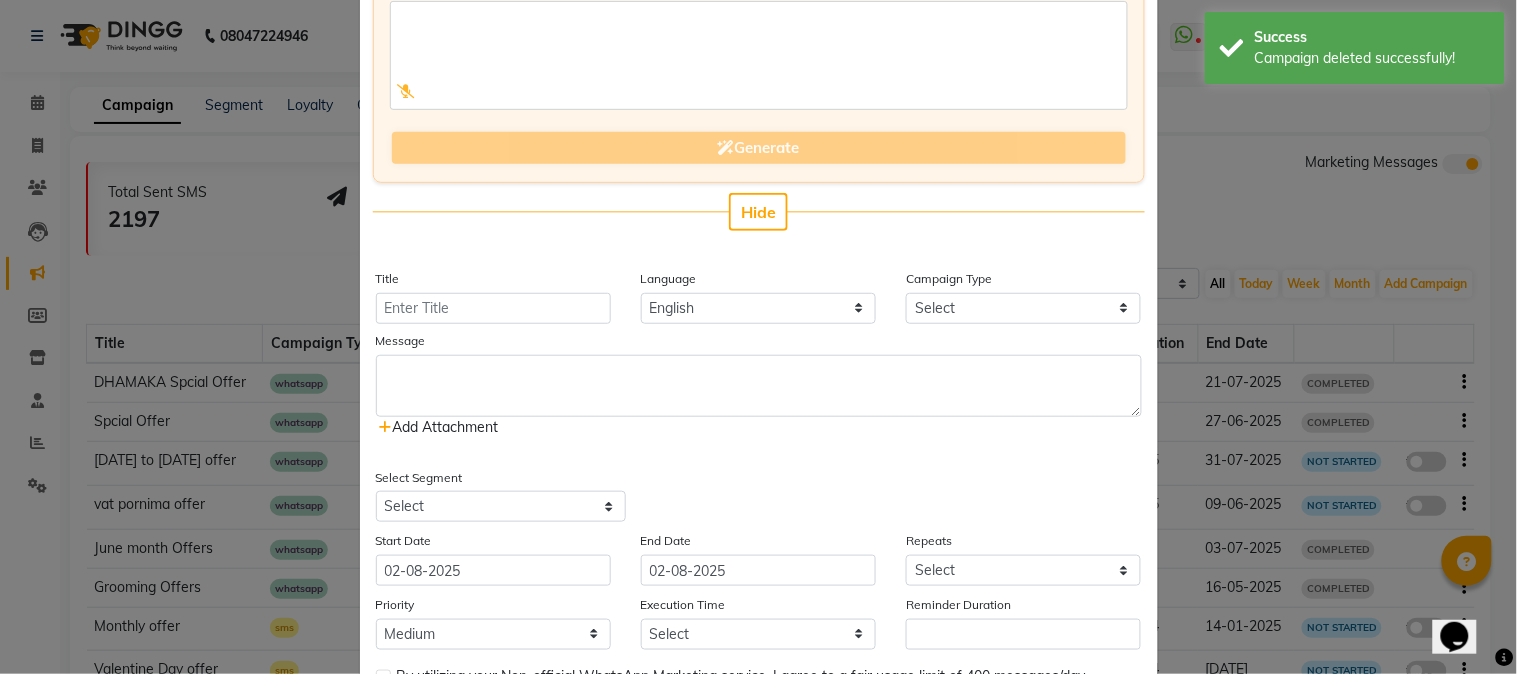 scroll, scrollTop: 222, scrollLeft: 0, axis: vertical 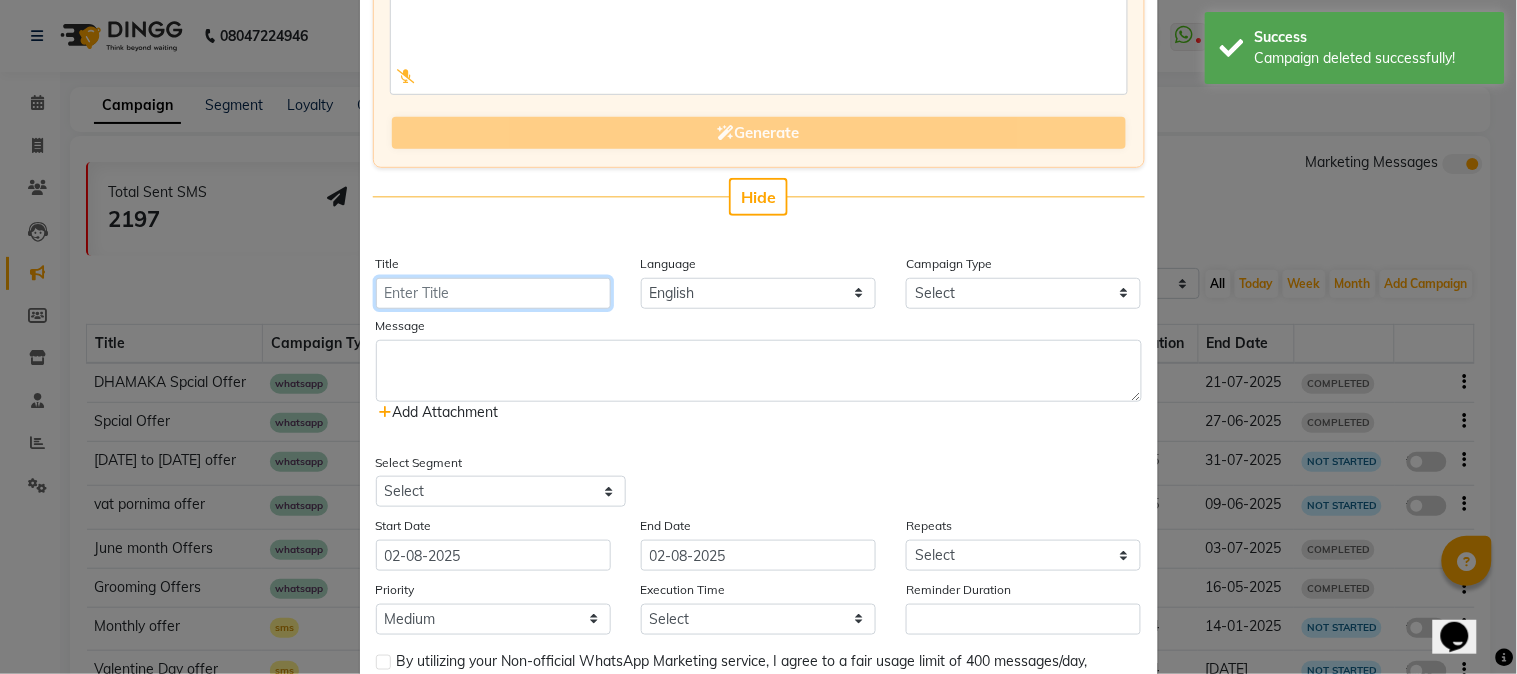 click on "Title" at bounding box center [493, 293] 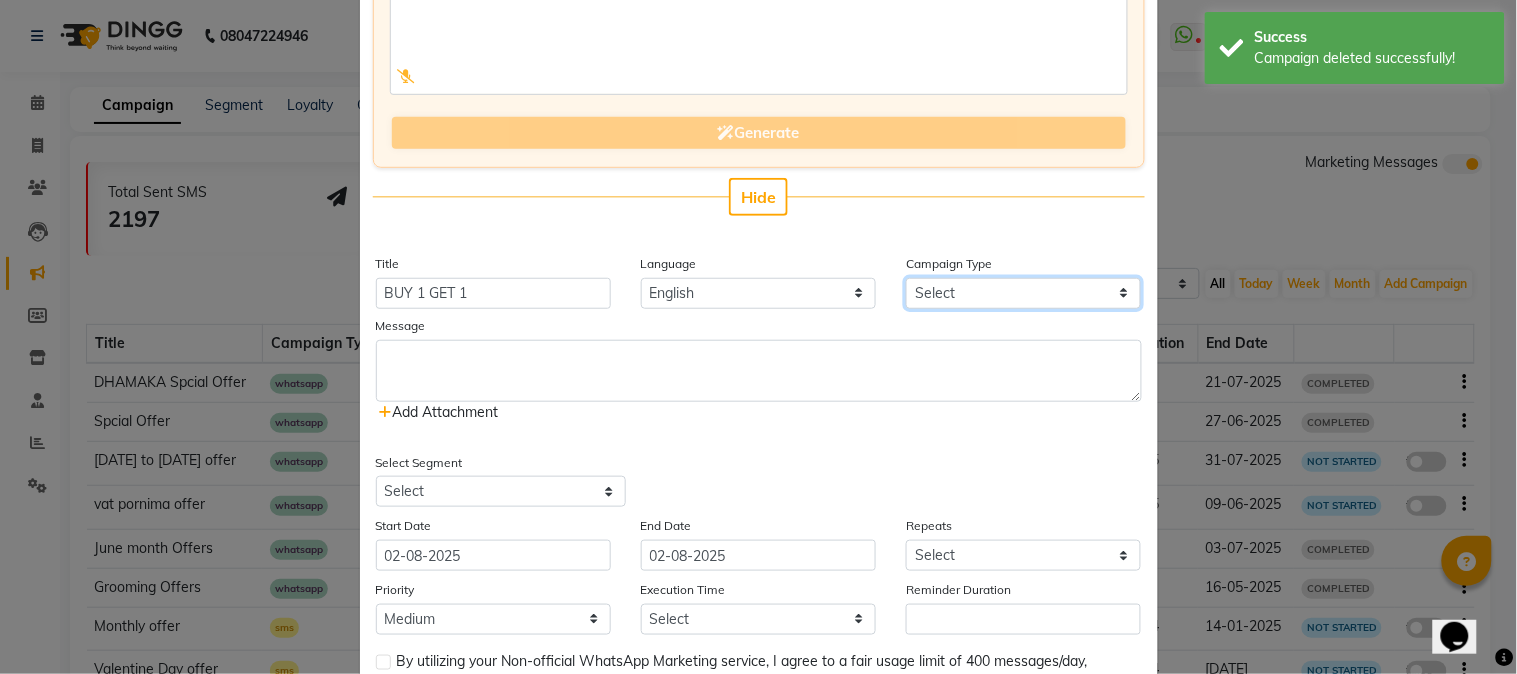 click on "Select Birthday Anniversary Promotional Service reminder" at bounding box center [1023, 293] 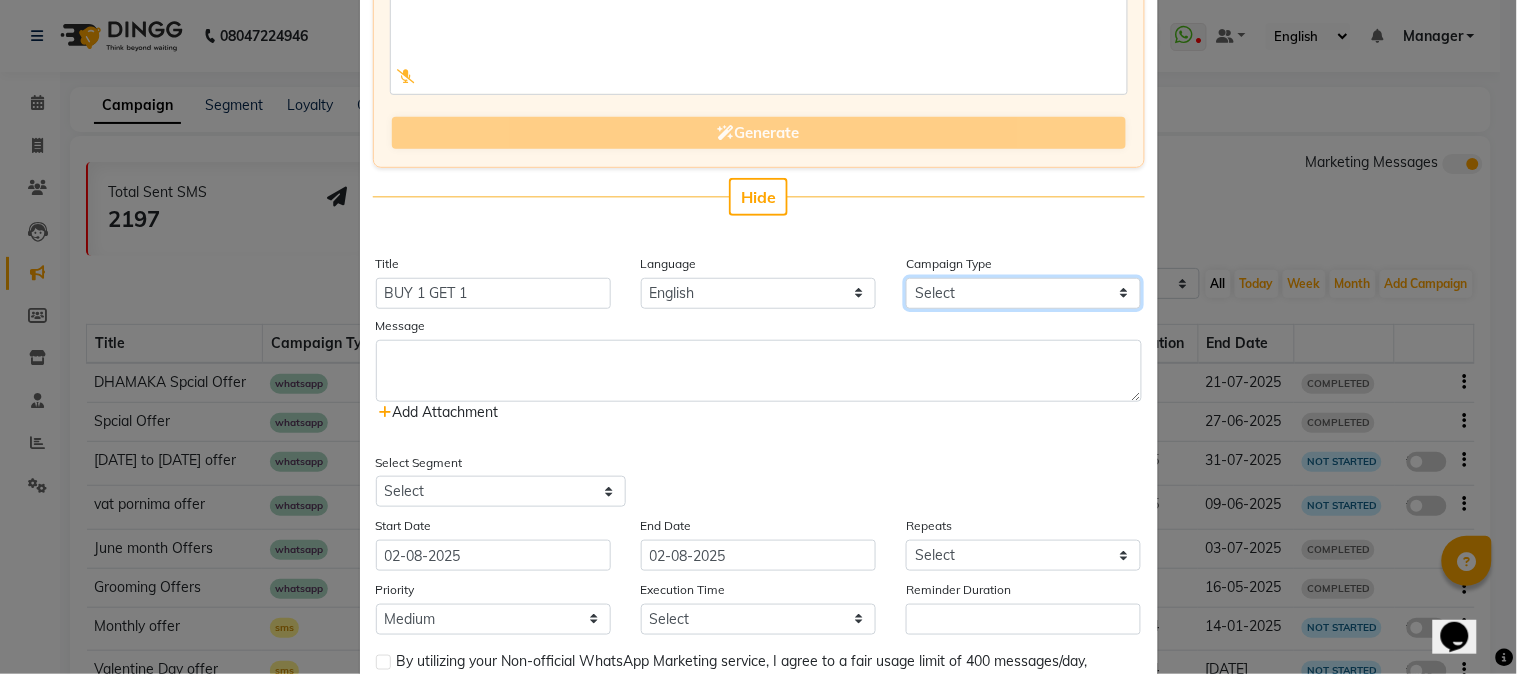 select on "3" 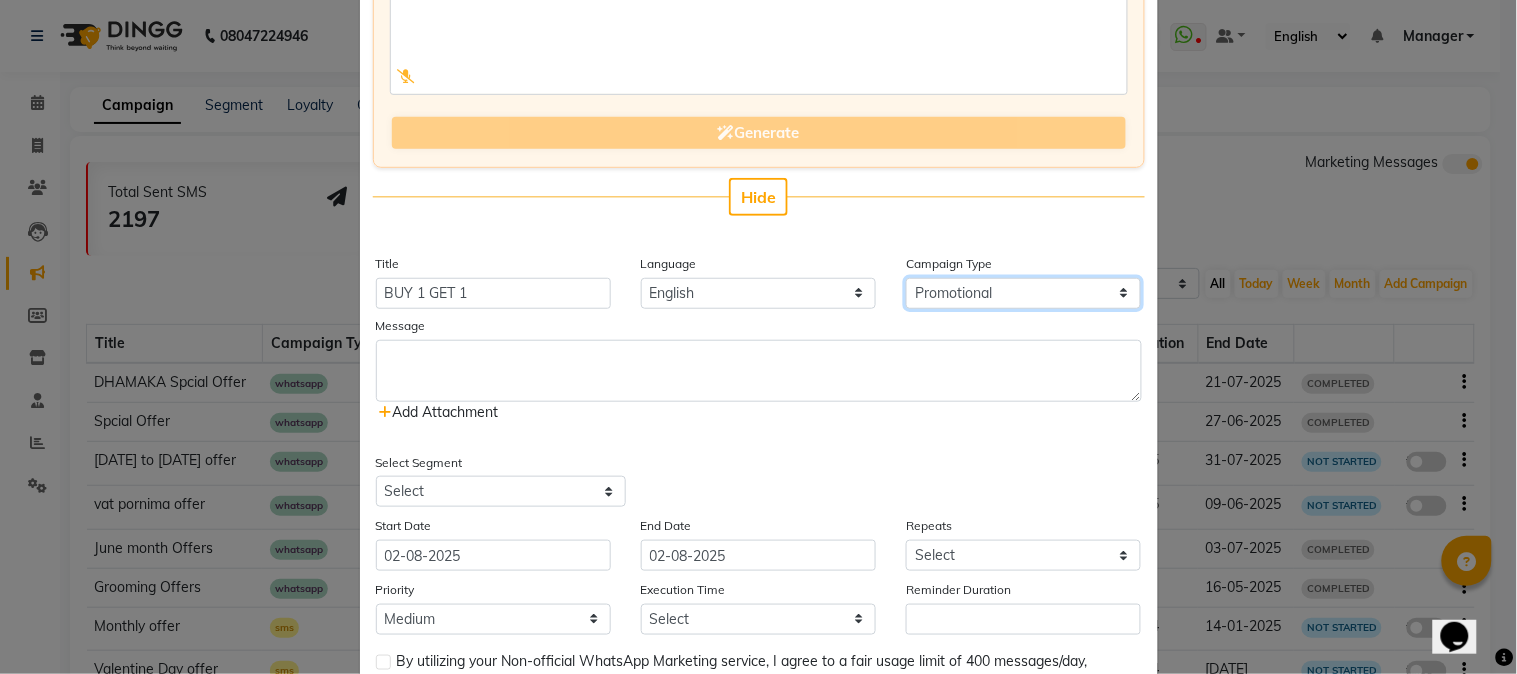 click on "Select Birthday Anniversary Promotional Service reminder" at bounding box center [1023, 293] 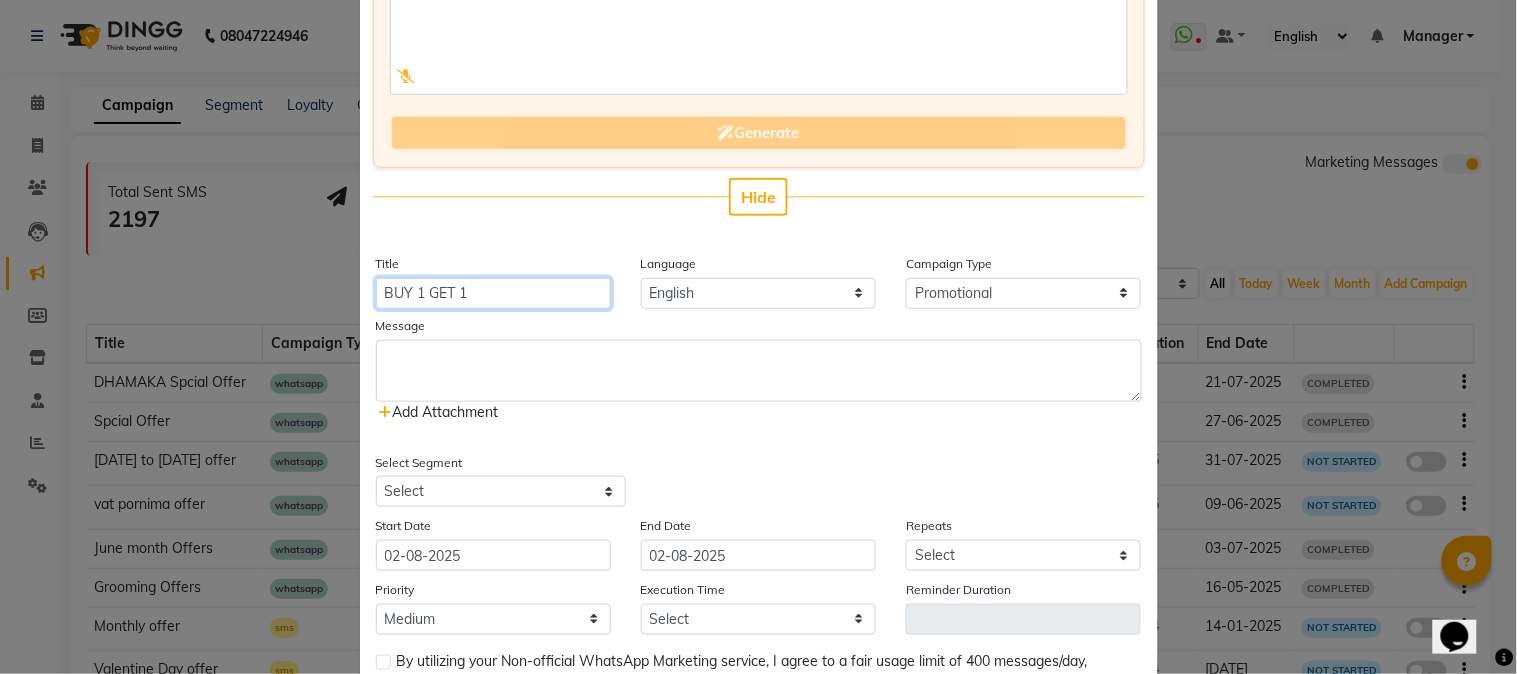 drag, startPoint x: 460, startPoint y: 292, endPoint x: 355, endPoint y: 284, distance: 105.30432 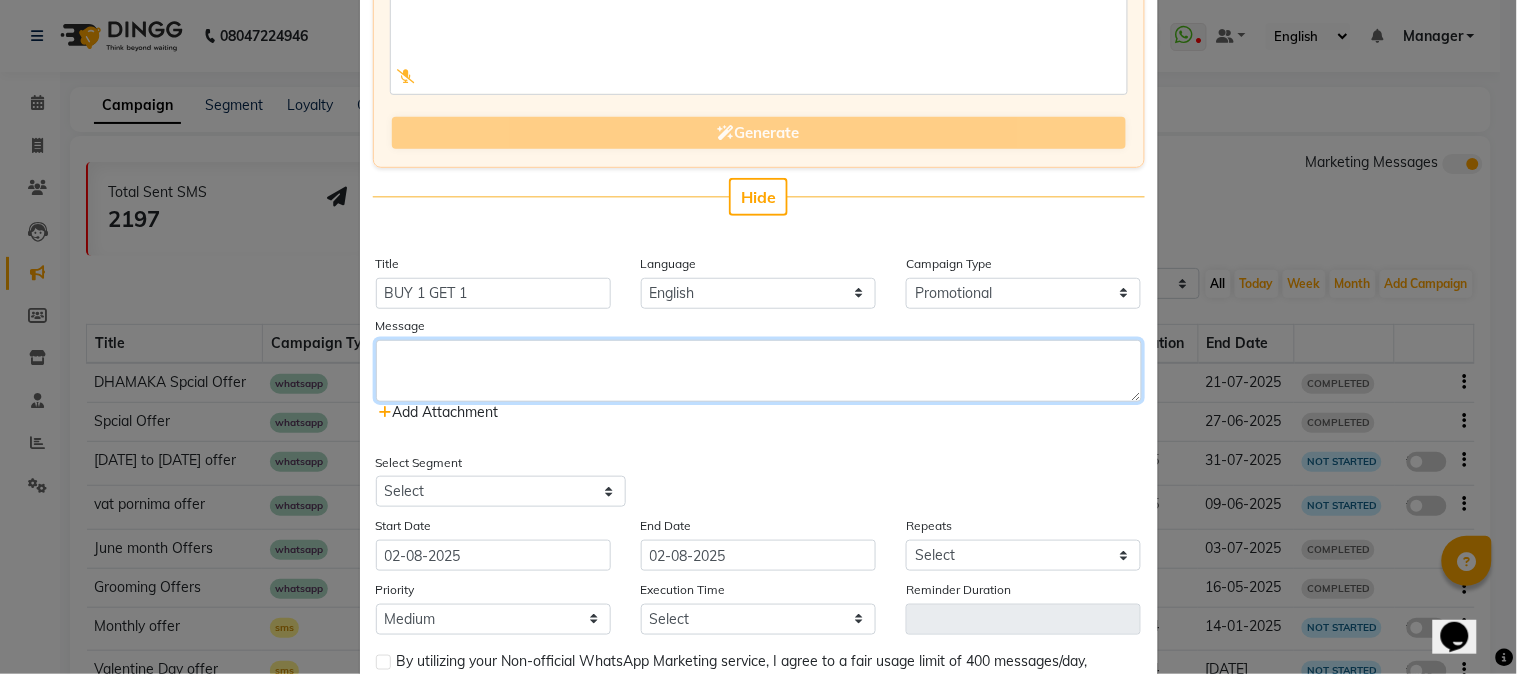 click at bounding box center [759, 371] 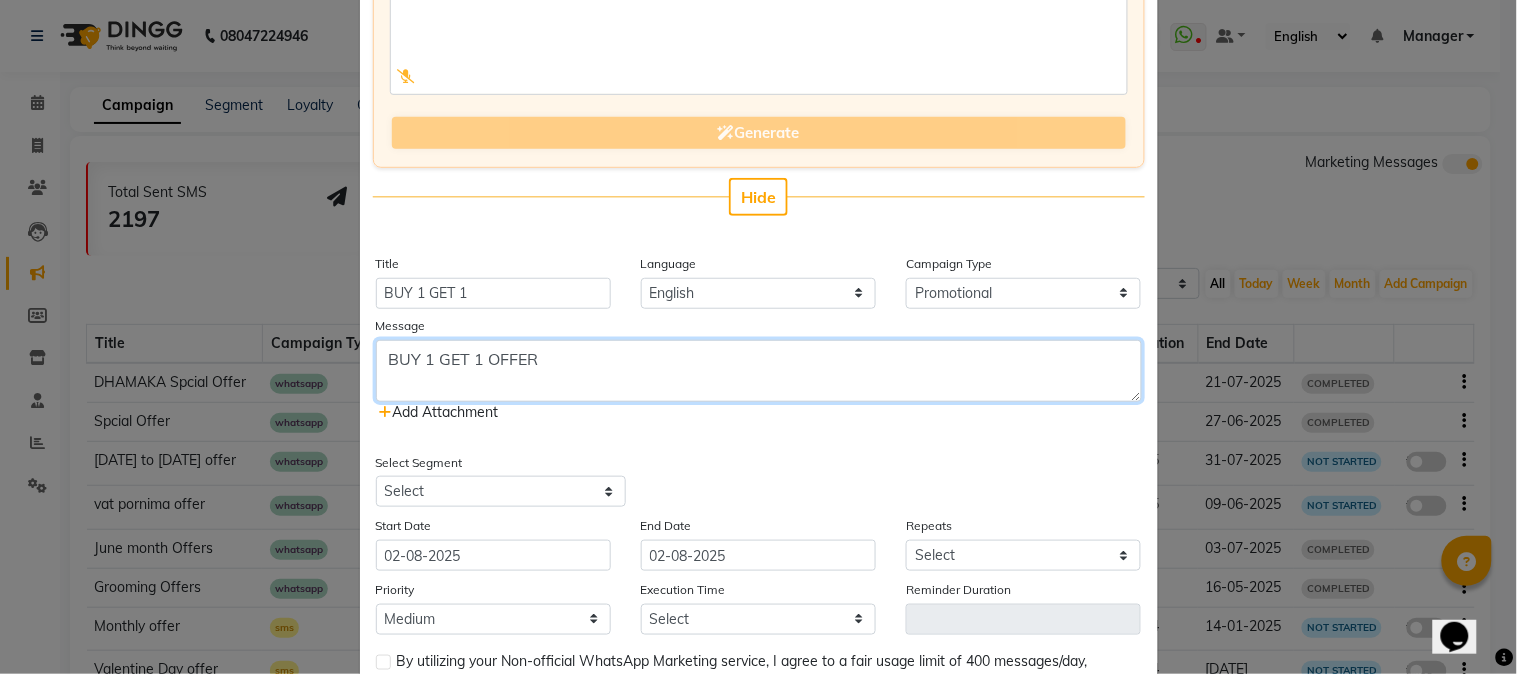 type on "BUY 1 GET 1 OFFER" 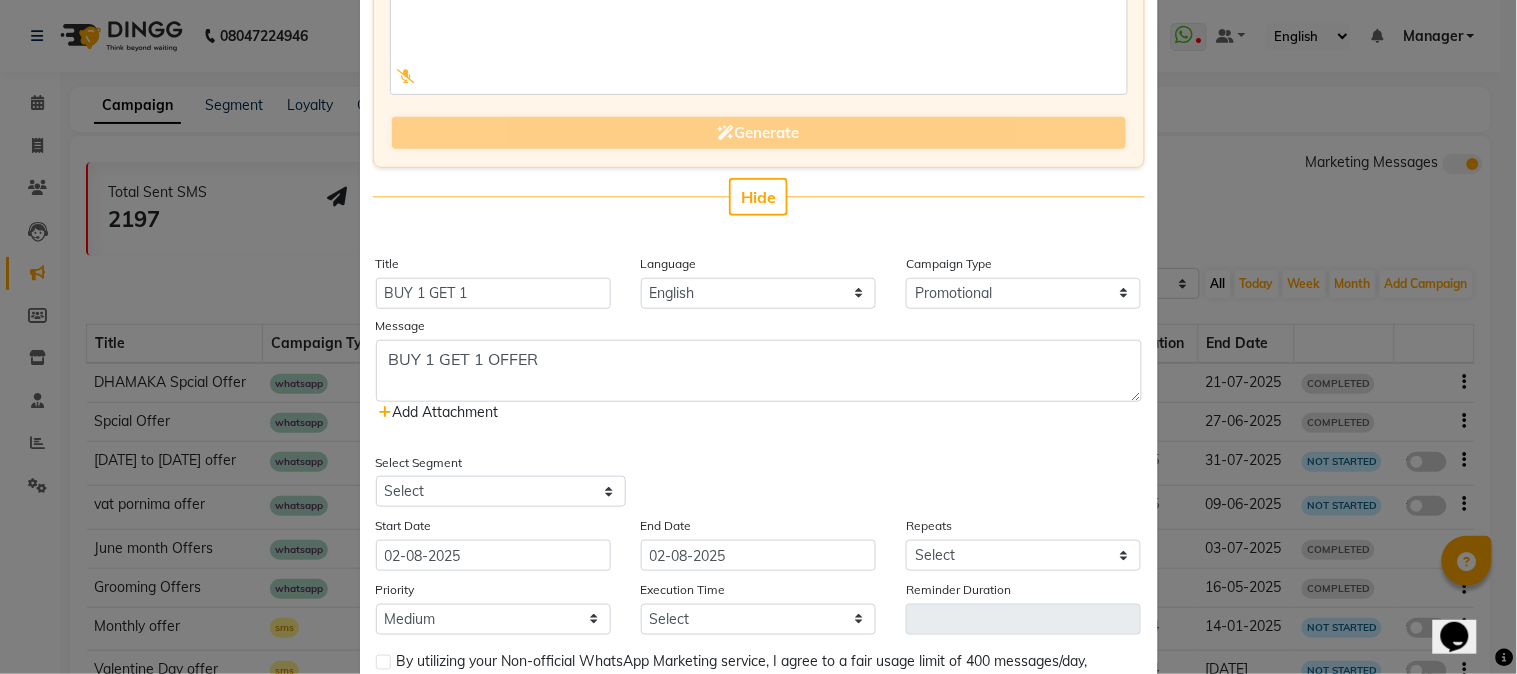 click on "Add Attachment" 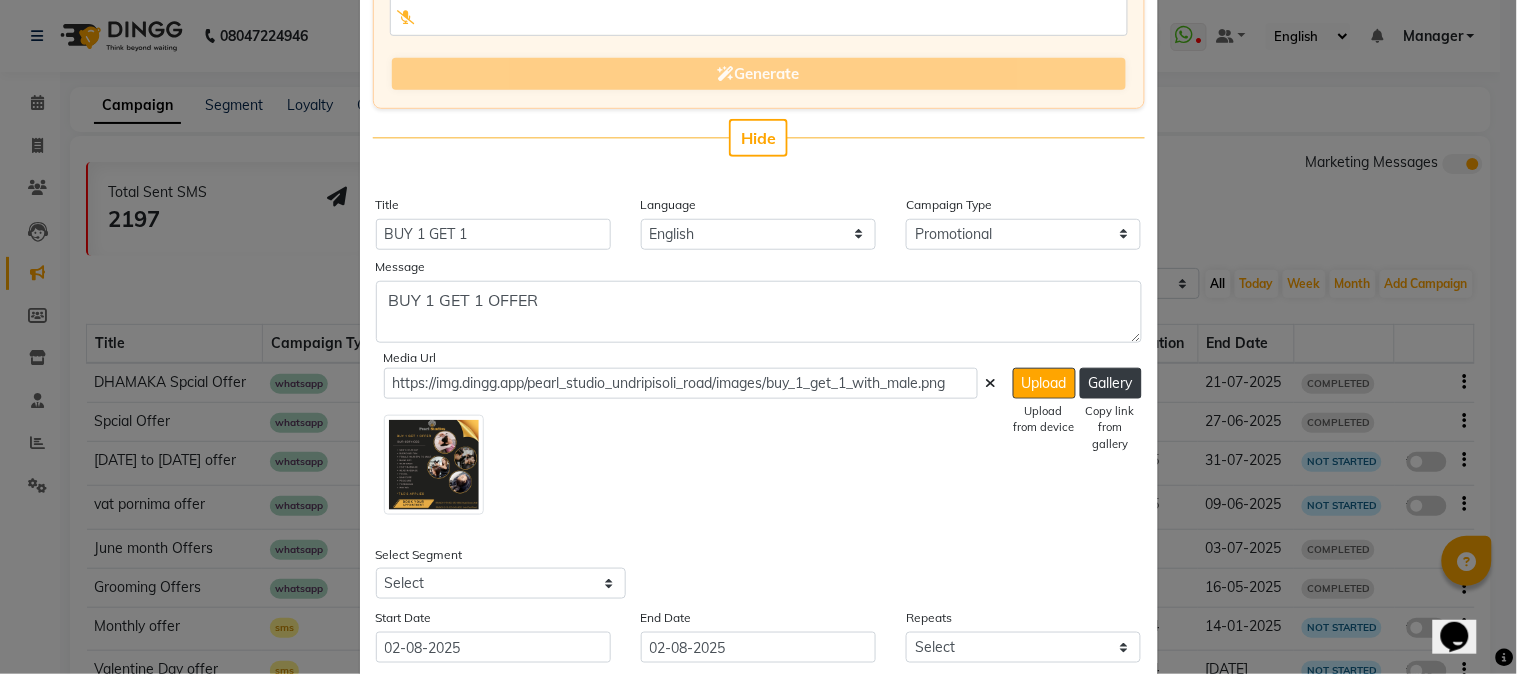 scroll, scrollTop: 333, scrollLeft: 0, axis: vertical 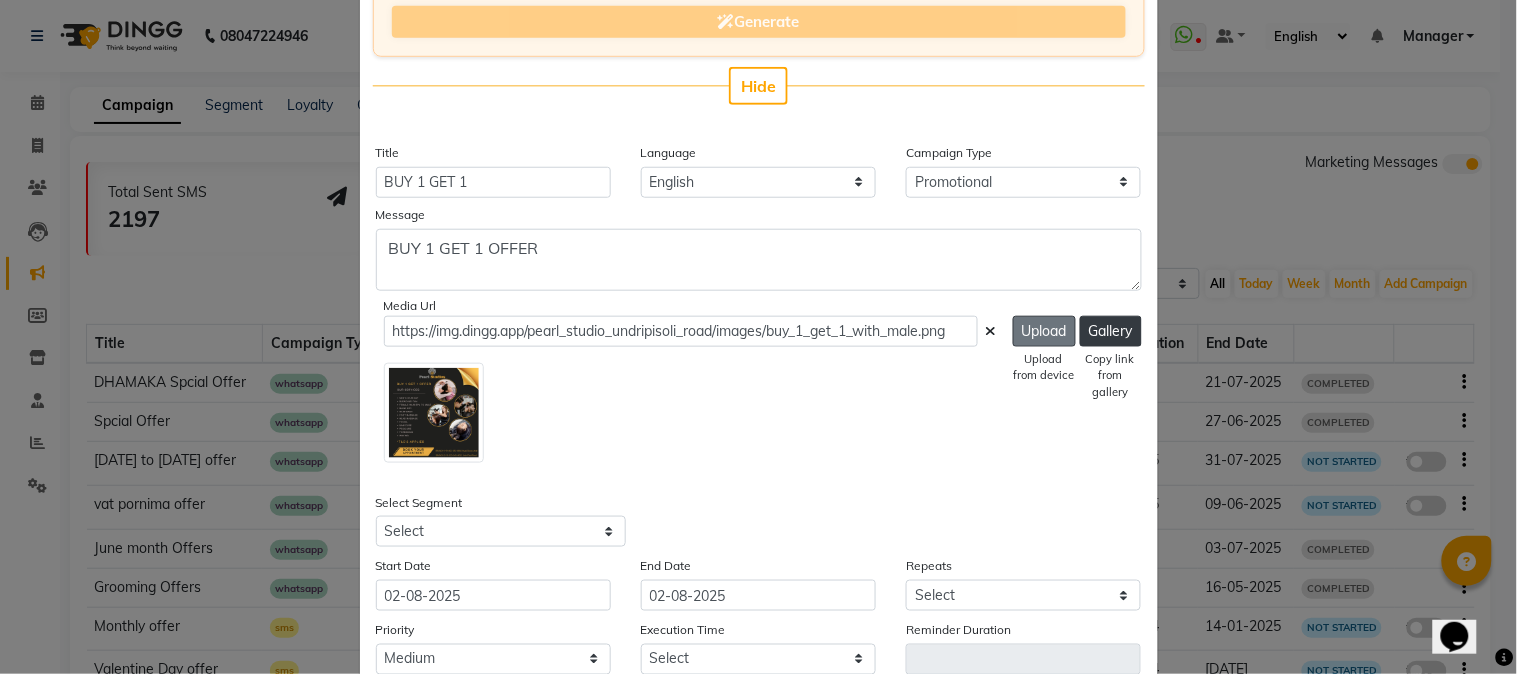click on "Upload" 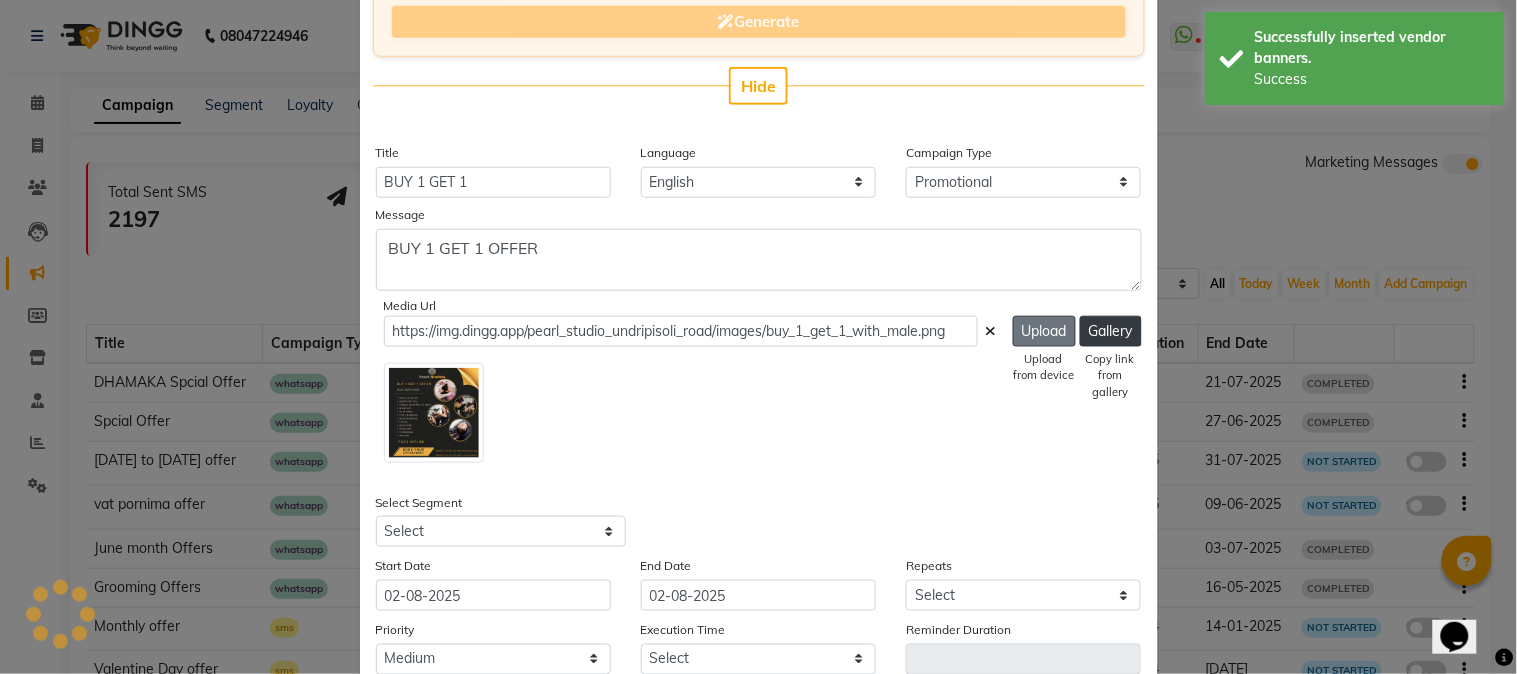 type on "https://ww4.in/ABack2" 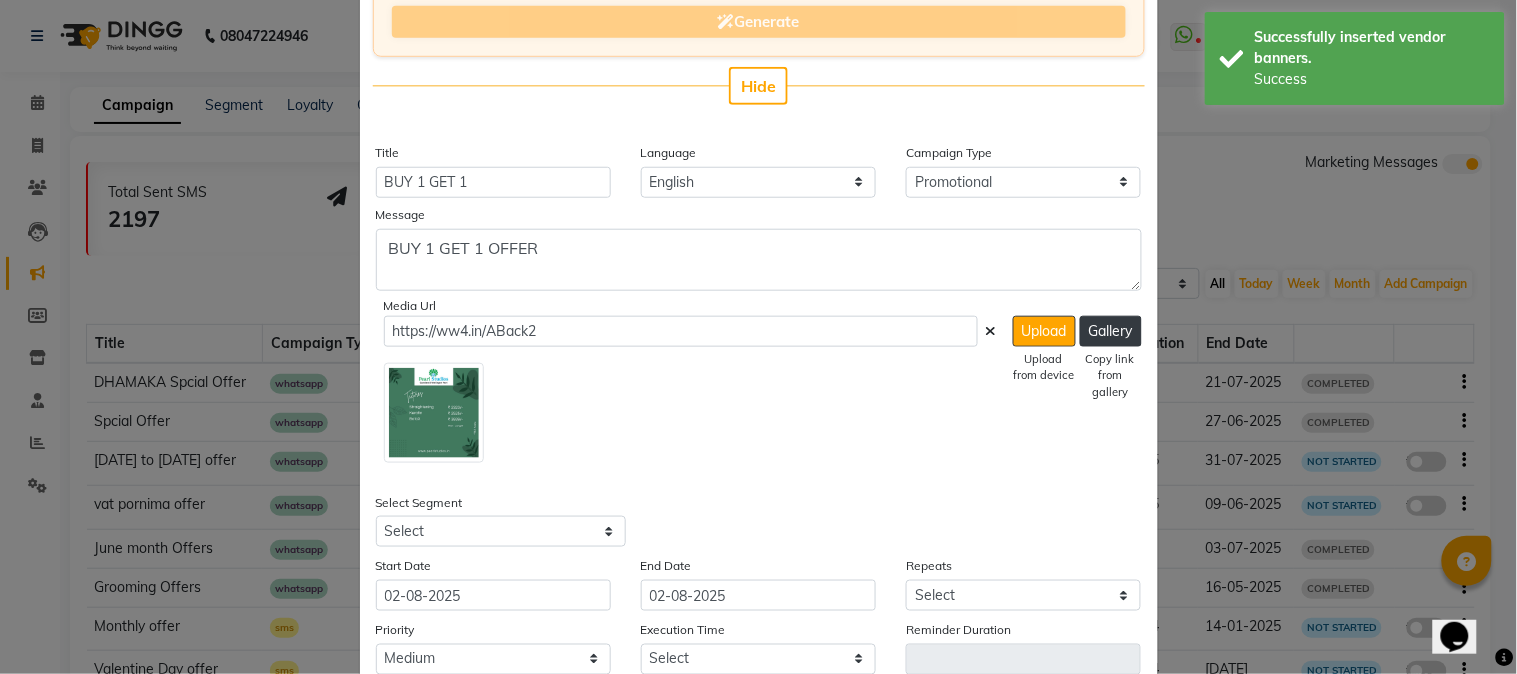 click 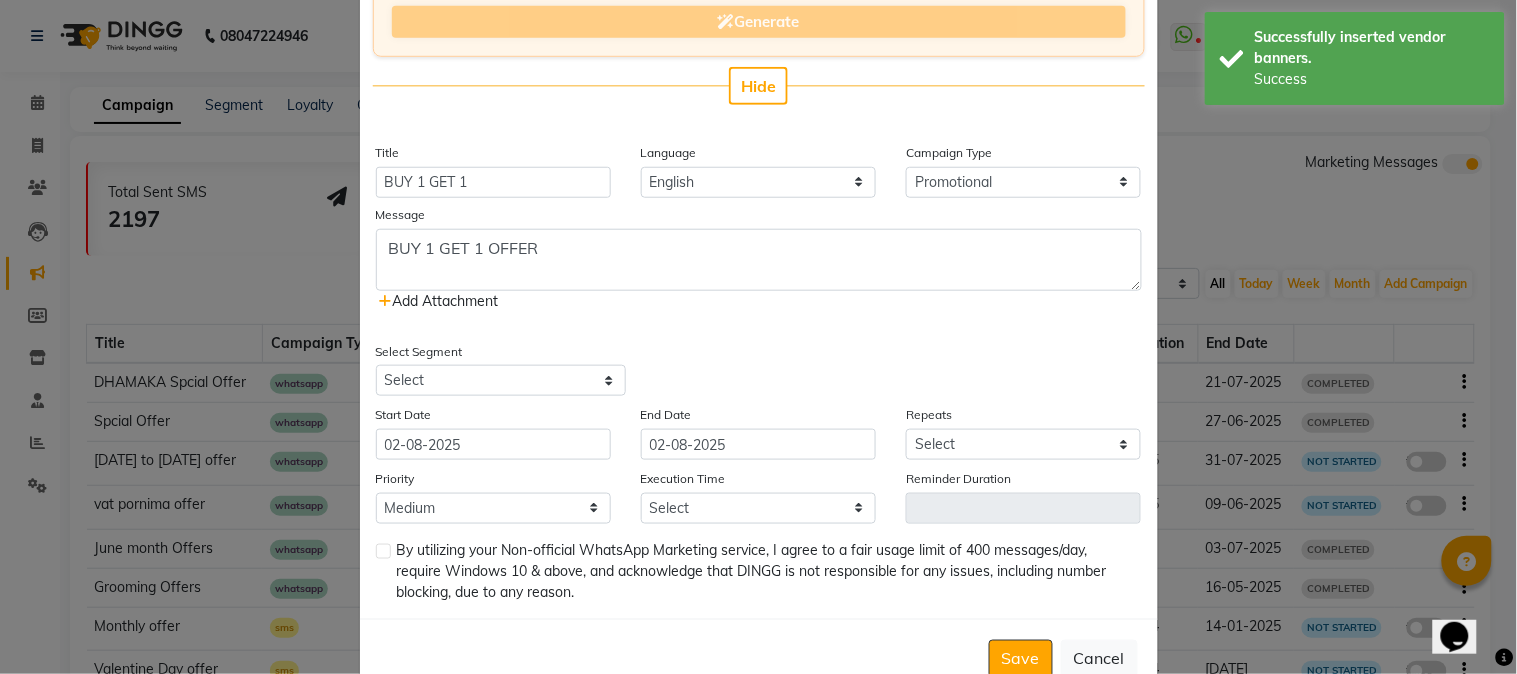 click 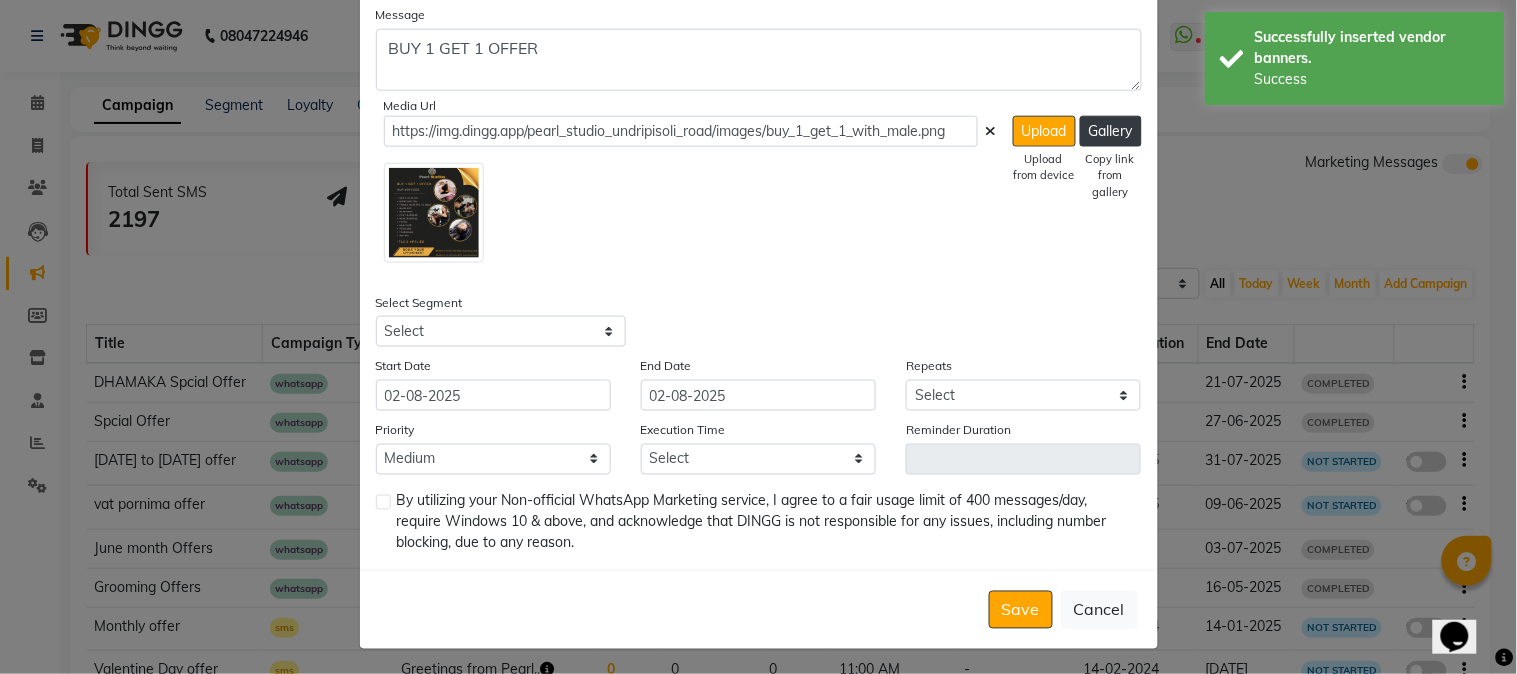 scroll, scrollTop: 536, scrollLeft: 0, axis: vertical 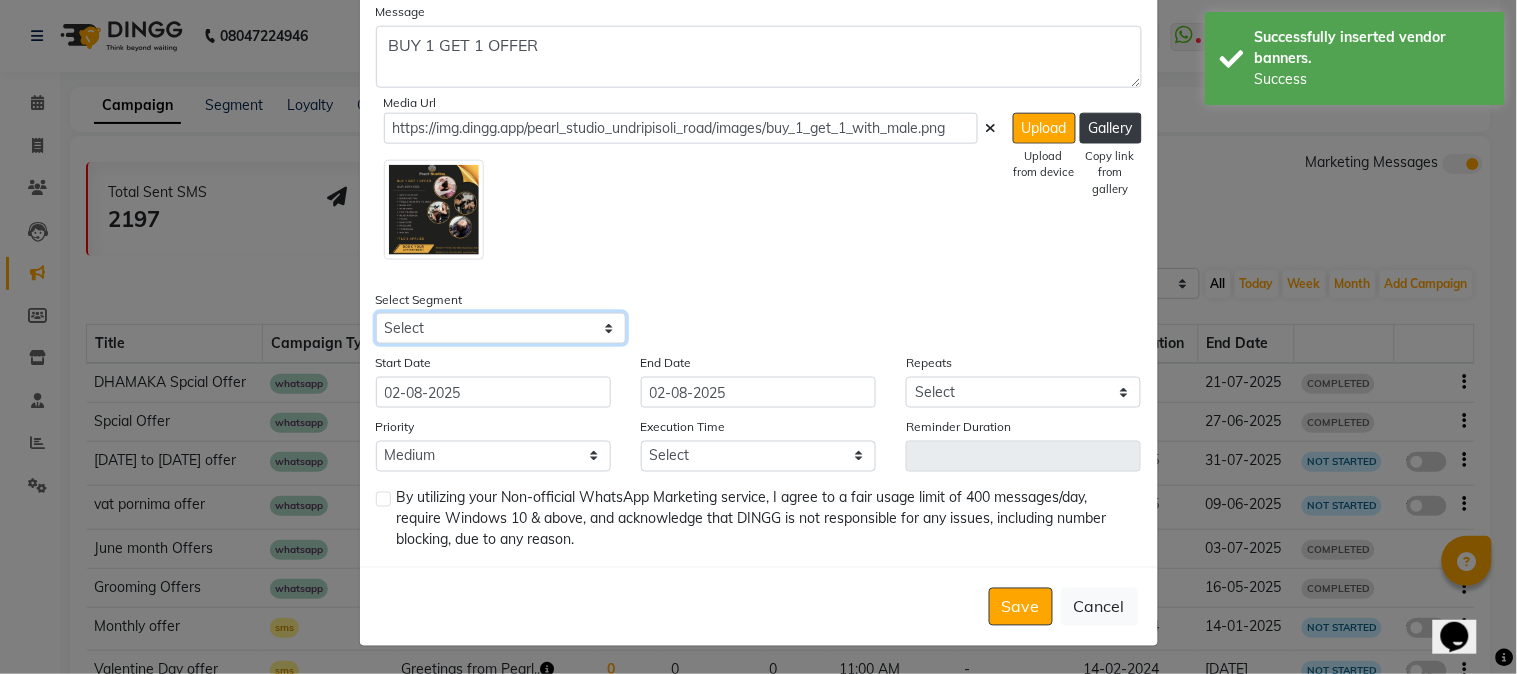click on "Select All Customers All Male Customer All Female Customer All Members All Customers Visited in last 30 days All Customers Visited in last 60 days but not in last 30 days Inactive/Lost Customers High Ticket Customers Low Ticket Customers Frequent Customers Regular Customers New Customers All Customers with Valid Birthdays All Customers with Valid Anniversary All Customer Visited in 2020" at bounding box center (501, 328) 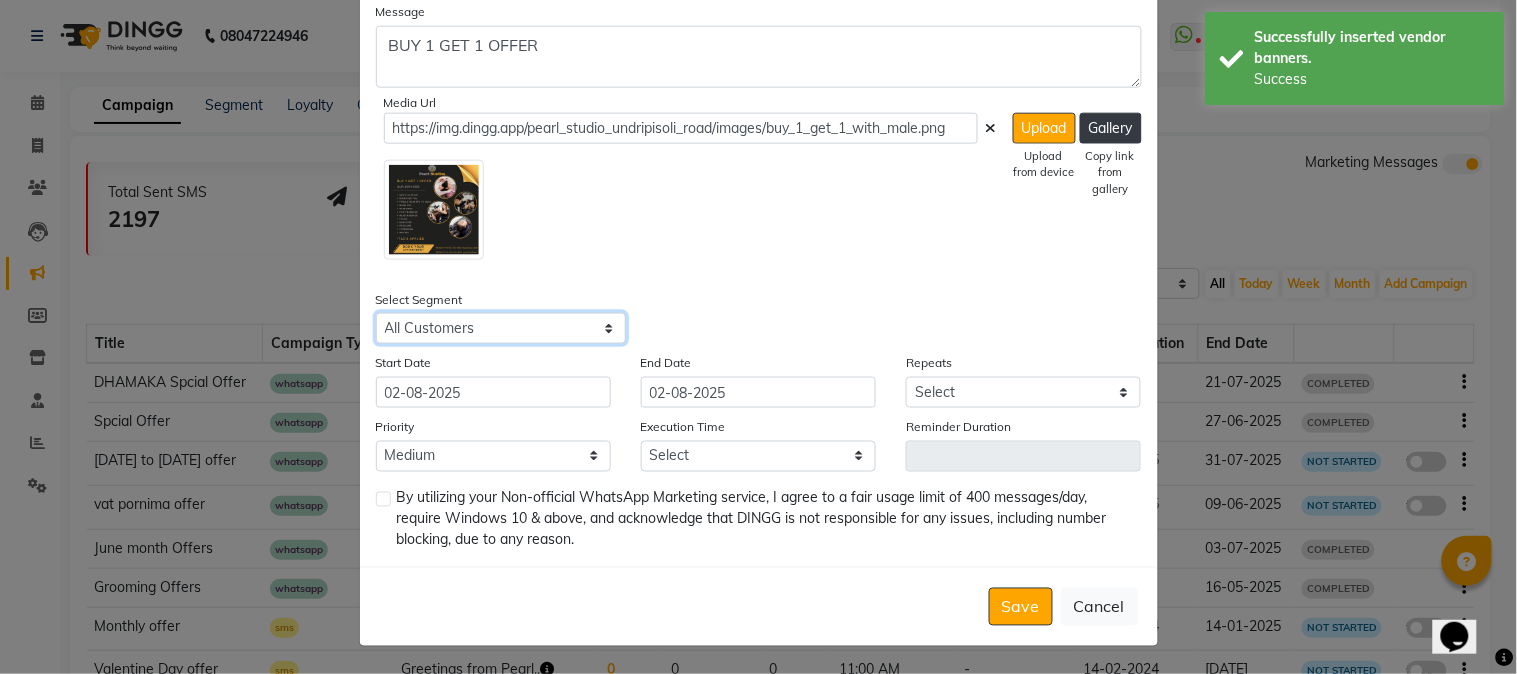 click on "Select All Customers All Male Customer All Female Customer All Members All Customers Visited in last 30 days All Customers Visited in last 60 days but not in last 30 days Inactive/Lost Customers High Ticket Customers Low Ticket Customers Frequent Customers Regular Customers New Customers All Customers with Valid Birthdays All Customers with Valid Anniversary All Customer Visited in 2020" at bounding box center (501, 328) 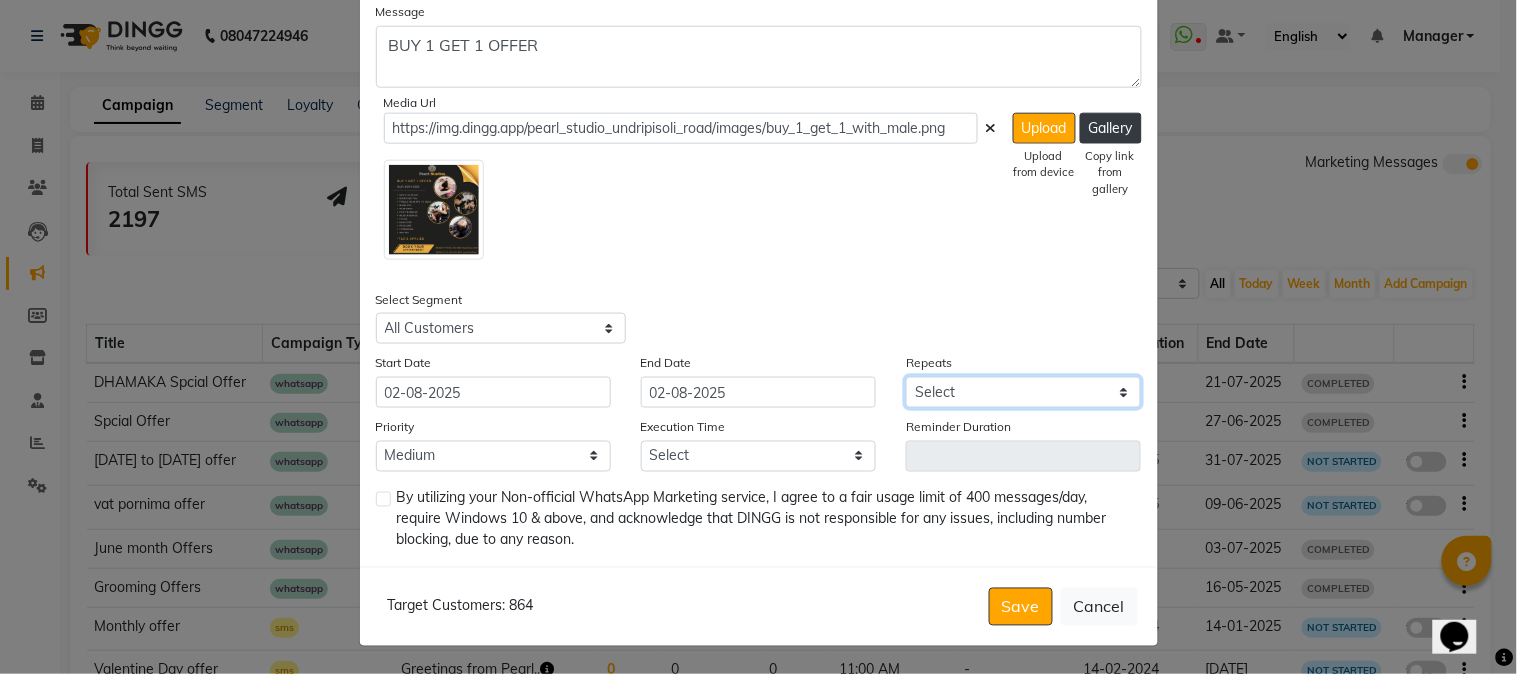 click on "Select Once Daily Alternate Day Weekly Monthly Yearly" at bounding box center [1023, 392] 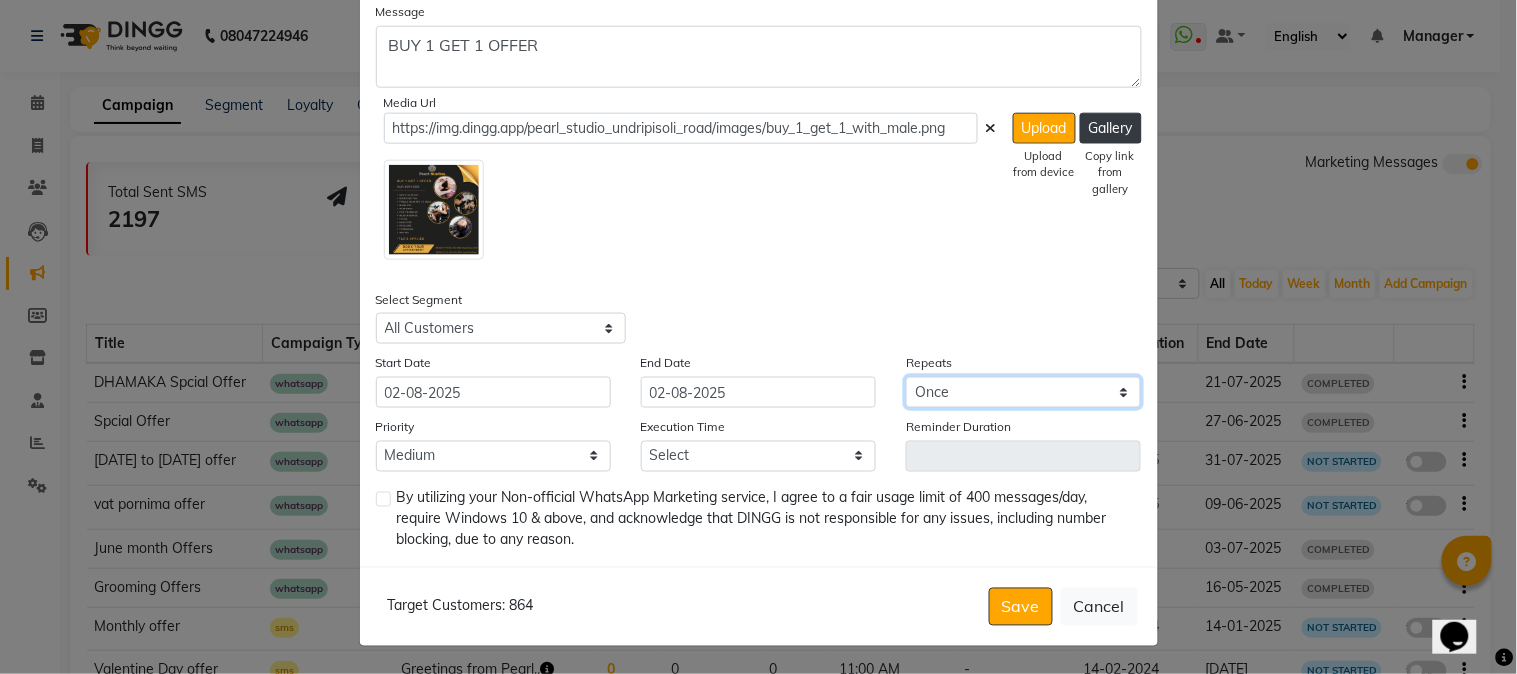 click on "Select Once Daily Alternate Day Weekly Monthly Yearly" at bounding box center (1023, 392) 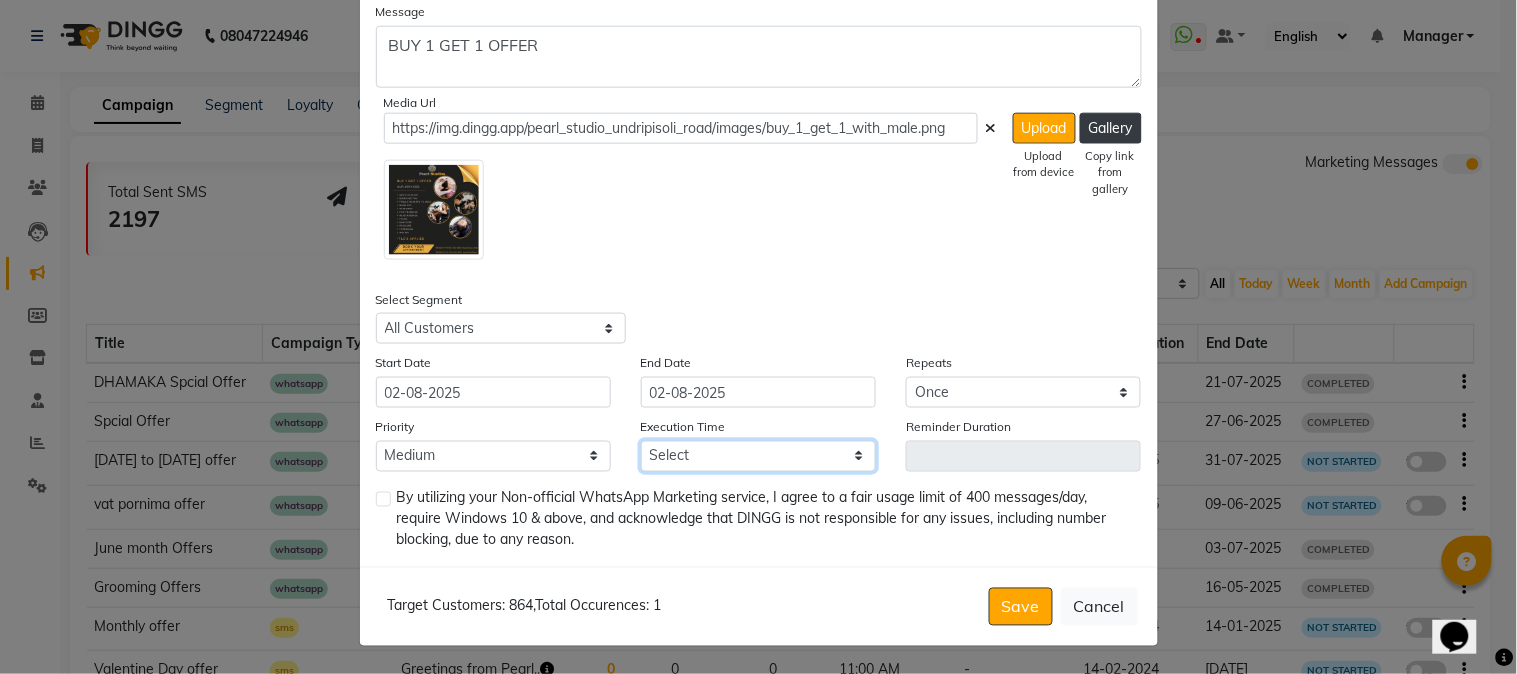 click on "Select 09:00 AM 09:15 AM 09:30 AM 09:45 AM 10:00 AM 10:15 AM 10:30 AM 10:45 AM 11:00 AM 11:15 AM 11:30 AM 11:45 AM 12:00 PM 12:15 PM 12:30 PM 12:45 PM 01:00 PM 01:15 PM 01:30 PM 01:45 PM 02:00 PM 02:15 PM 02:30 PM 02:45 PM 03:00 PM 03:15 PM 03:30 PM 03:45 PM 04:00 PM 04:15 PM 04:30 PM 04:45 PM 05:00 PM 05:15 PM 05:30 PM 05:45 PM 06:00 PM 06:15 PM 06:30 PM 06:45 PM 07:00 PM 07:15 PM 07:30 PM 07:45 PM 08:00 PM 08:15 PM 08:30 PM 08:45 PM 09:00 PM 09:15 PM 09:30 PM 09:45 PM" at bounding box center [758, 456] 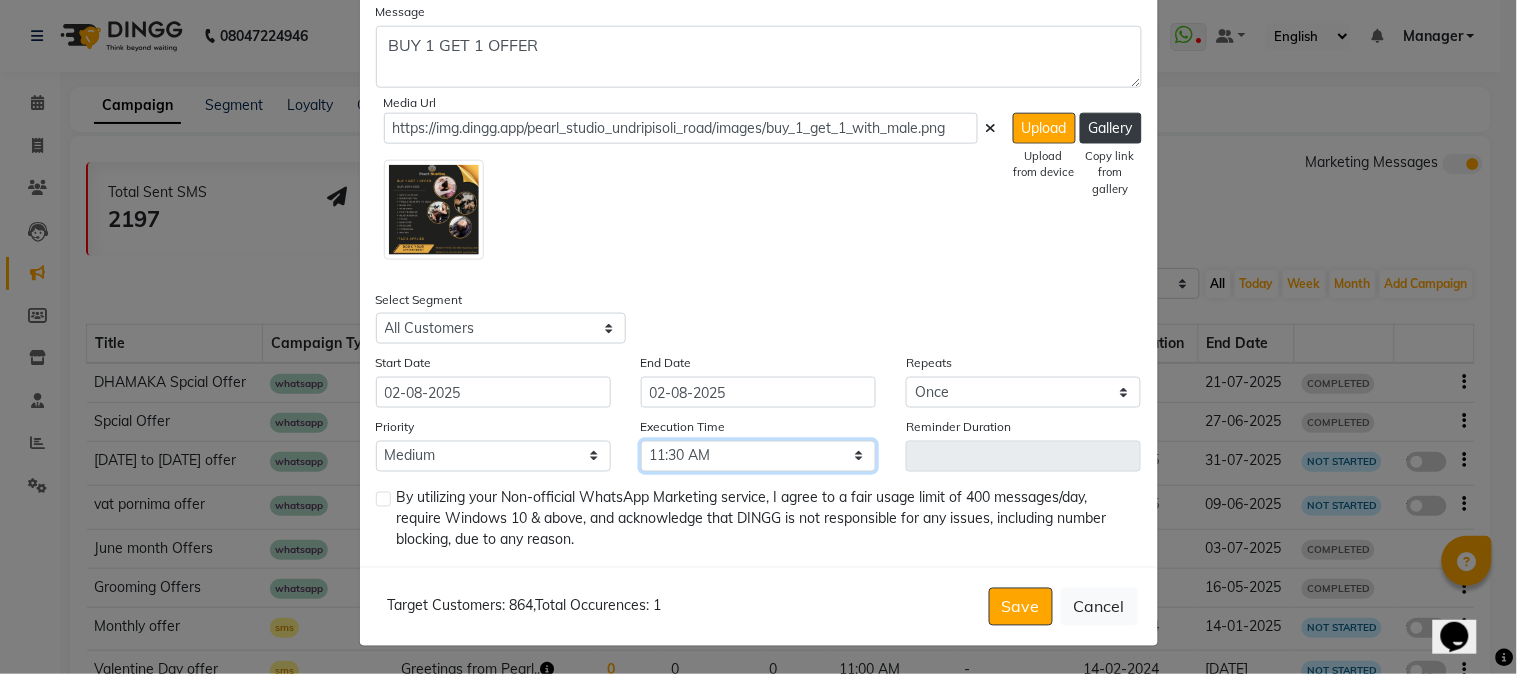 click on "Select 09:00 AM 09:15 AM 09:30 AM 09:45 AM 10:00 AM 10:15 AM 10:30 AM 10:45 AM 11:00 AM 11:15 AM 11:30 AM 11:45 AM 12:00 PM 12:15 PM 12:30 PM 12:45 PM 01:00 PM 01:15 PM 01:30 PM 01:45 PM 02:00 PM 02:15 PM 02:30 PM 02:45 PM 03:00 PM 03:15 PM 03:30 PM 03:45 PM 04:00 PM 04:15 PM 04:30 PM 04:45 PM 05:00 PM 05:15 PM 05:30 PM 05:45 PM 06:00 PM 06:15 PM 06:30 PM 06:45 PM 07:00 PM 07:15 PM 07:30 PM 07:45 PM 08:00 PM 08:15 PM 08:30 PM 08:45 PM 09:00 PM 09:15 PM 09:30 PM 09:45 PM" at bounding box center (758, 456) 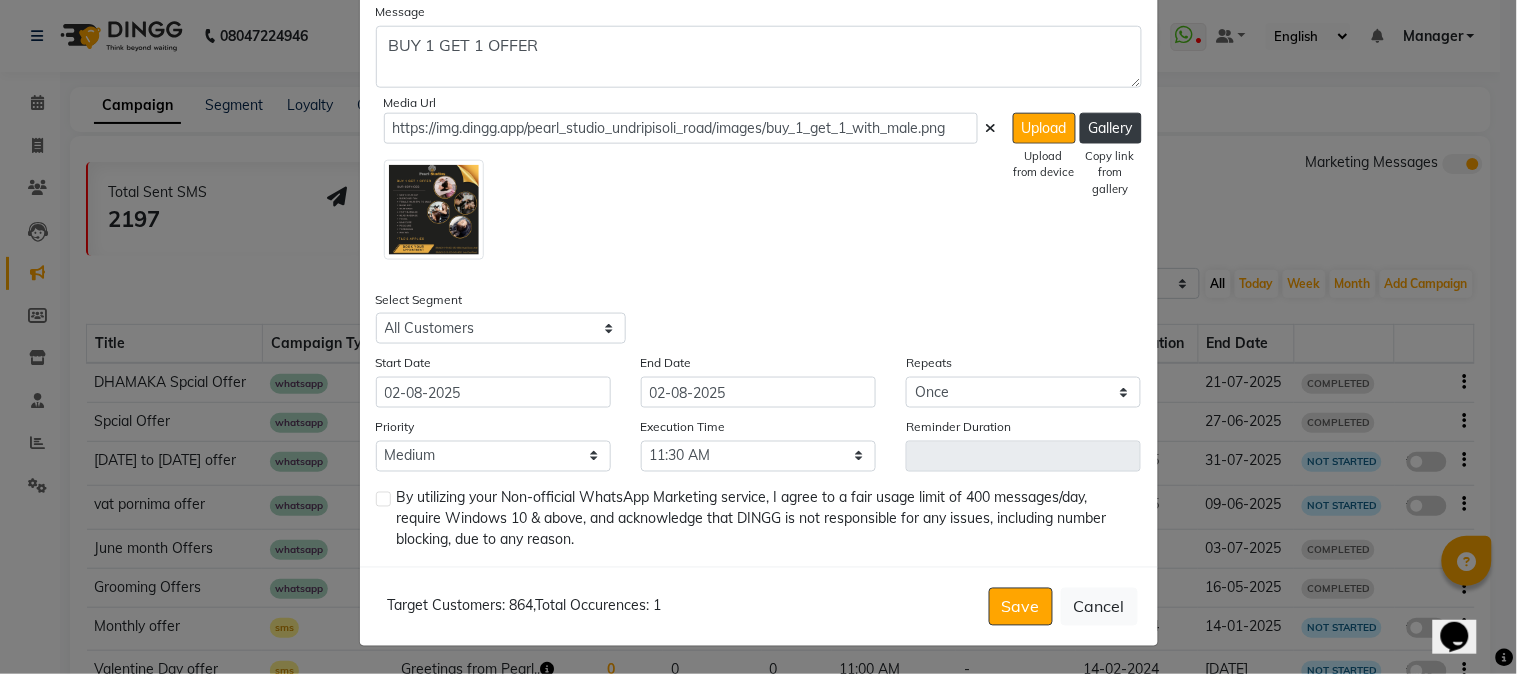 click 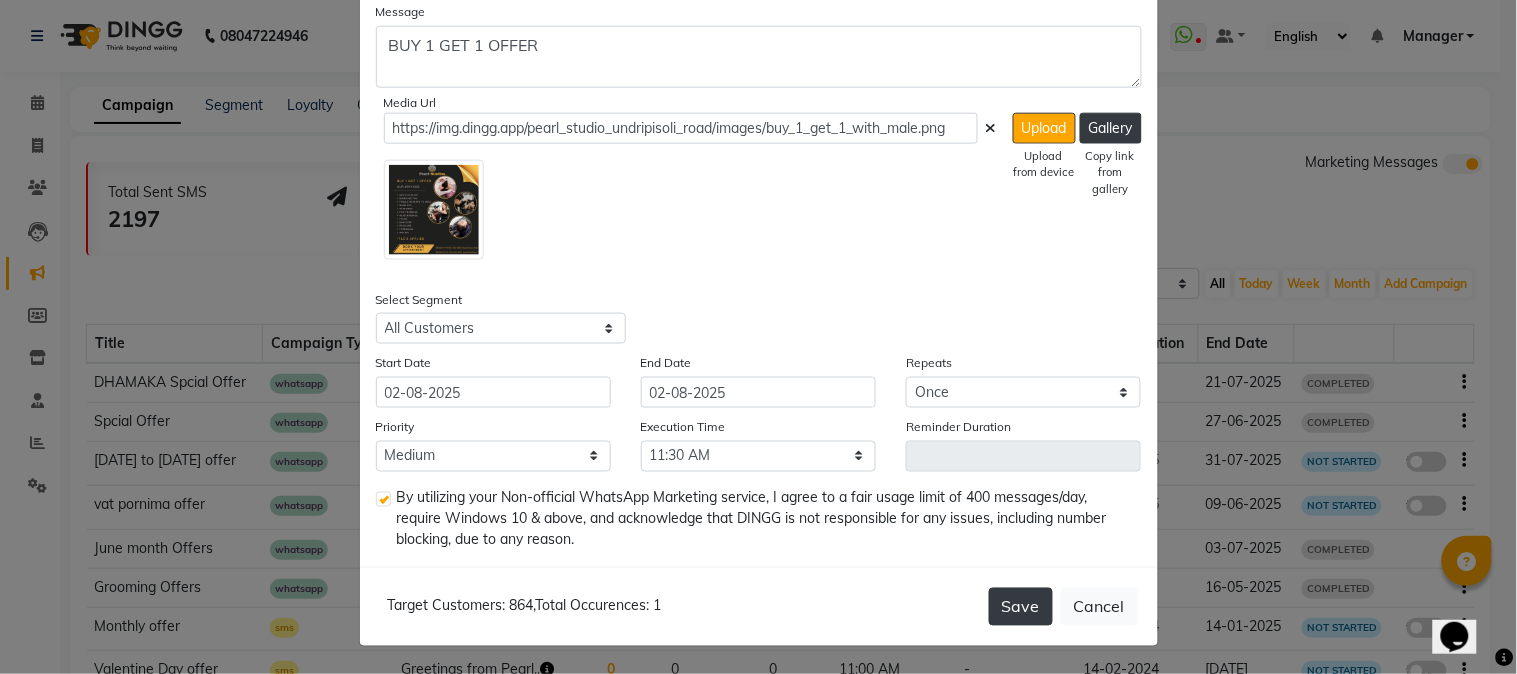 click on "Save" 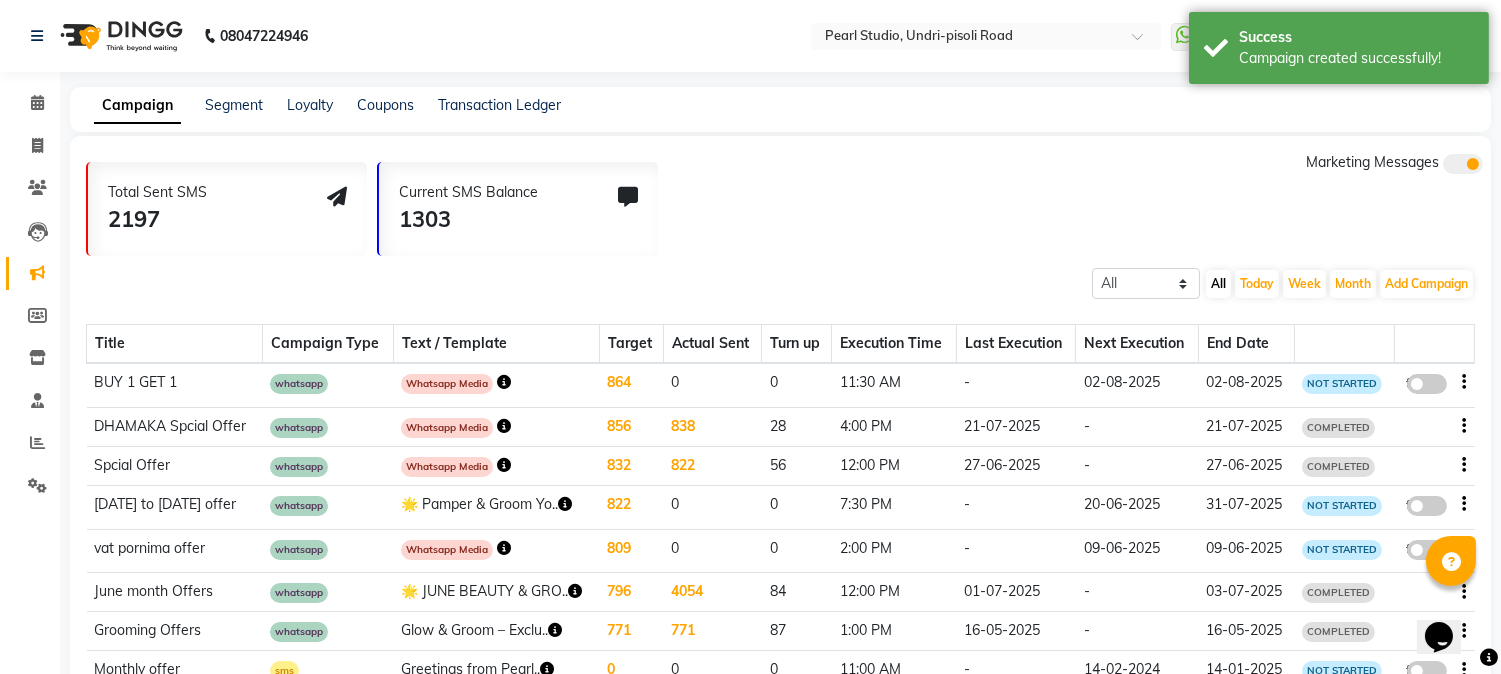 click 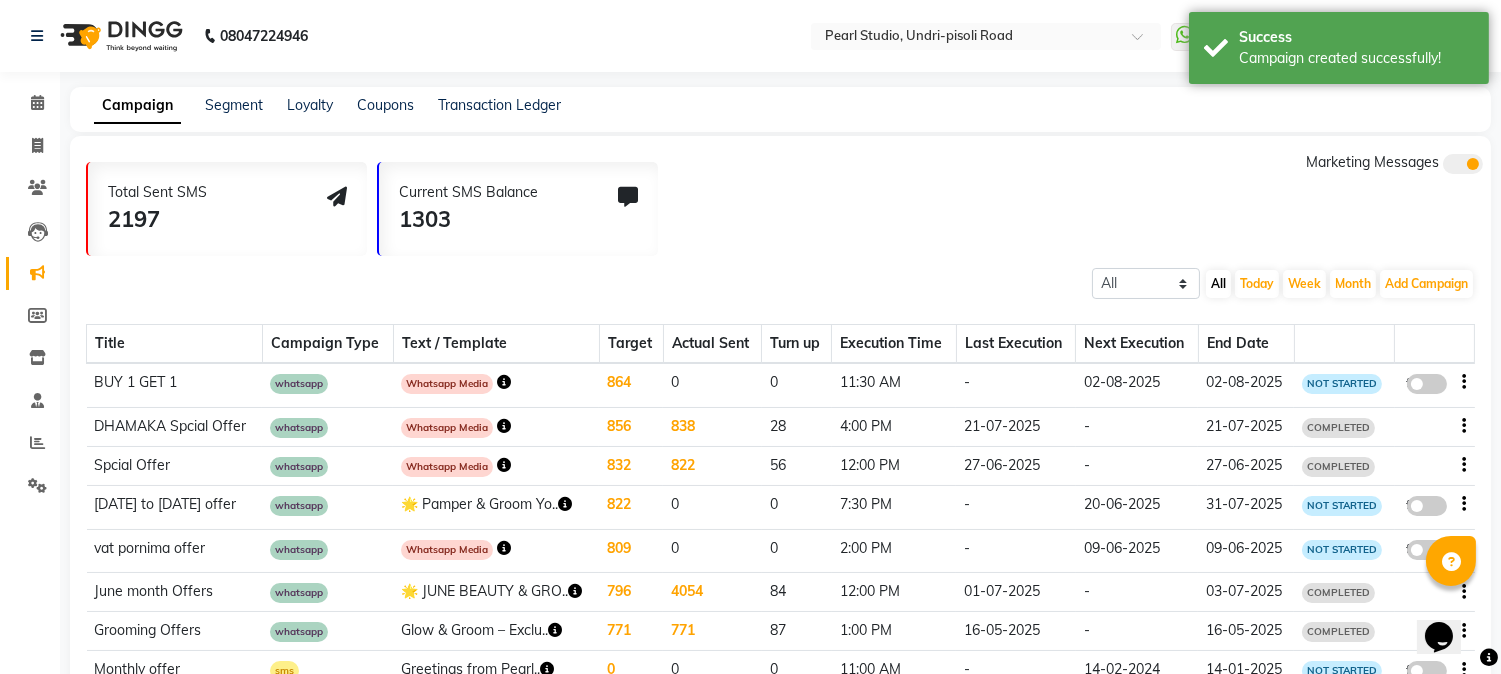 click on "false" 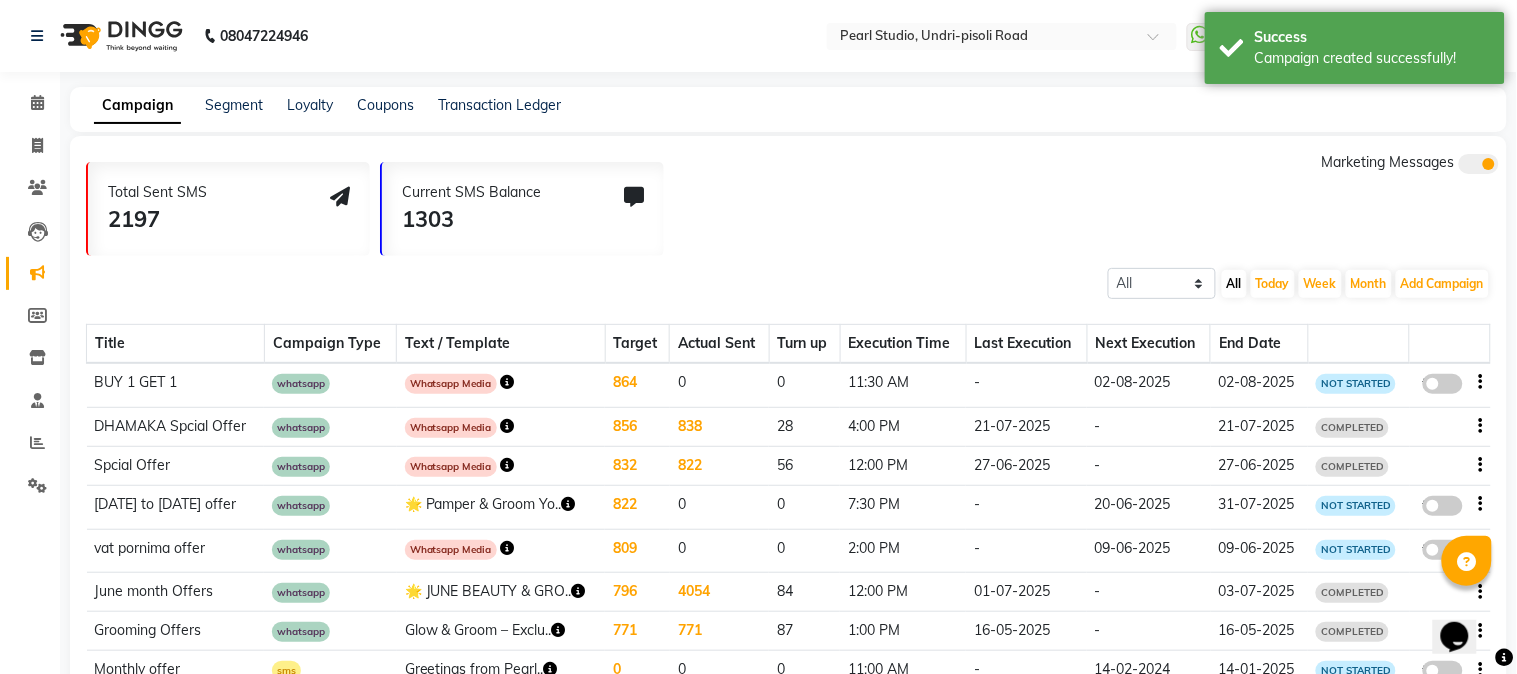 select on "3" 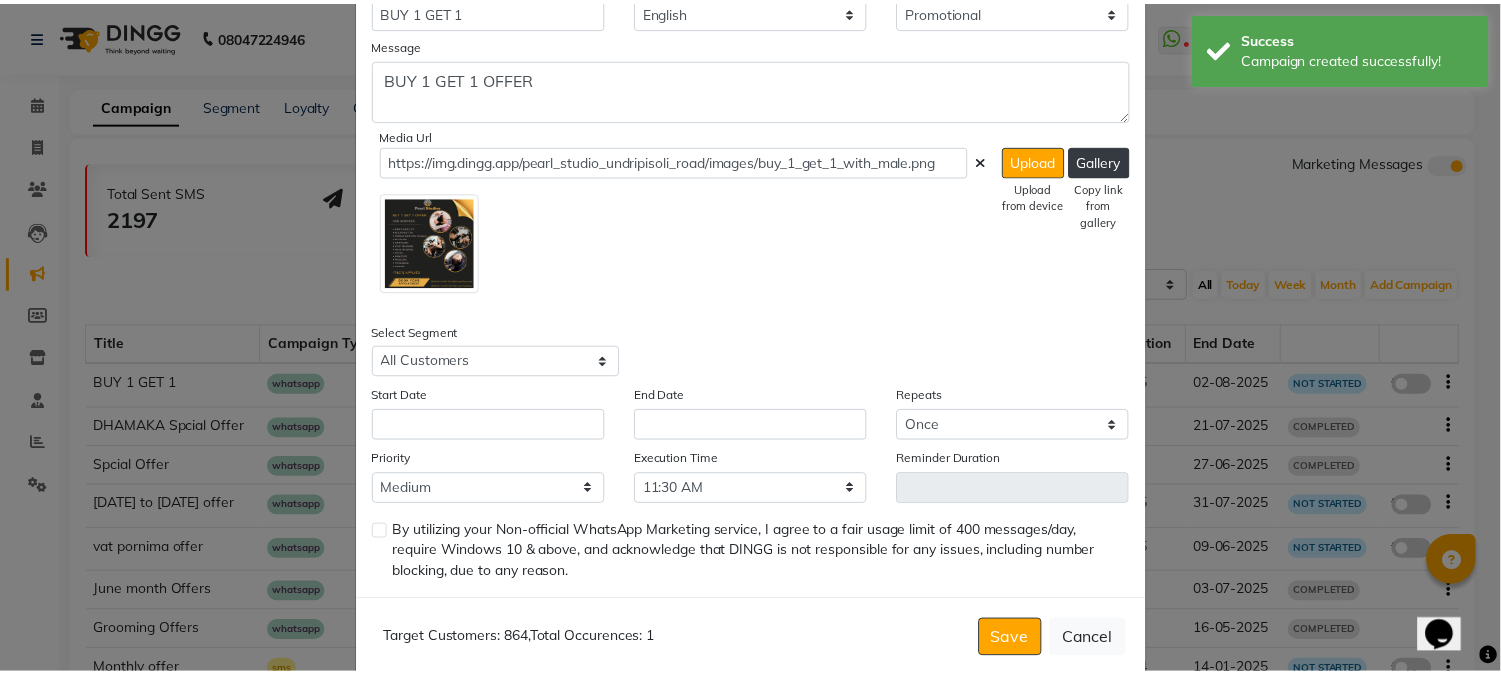 scroll, scrollTop: 536, scrollLeft: 0, axis: vertical 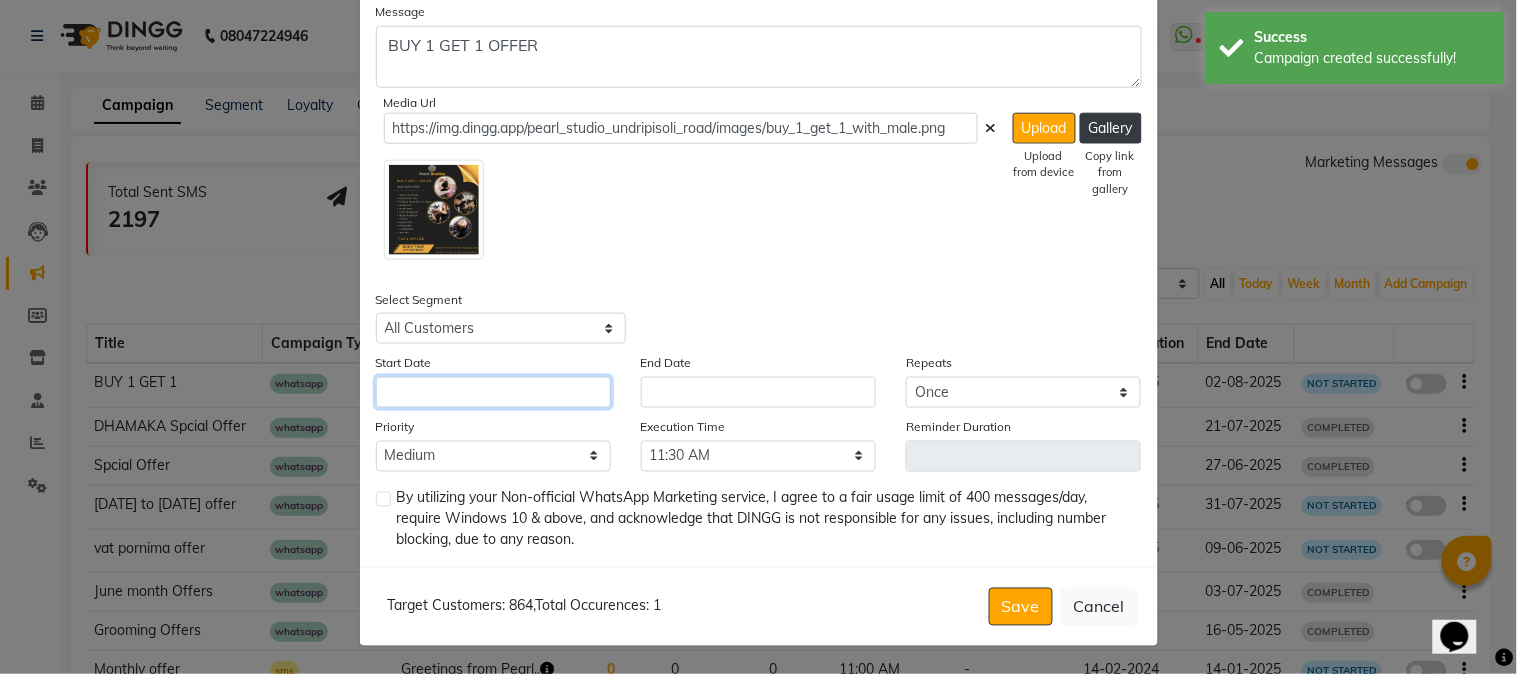 click 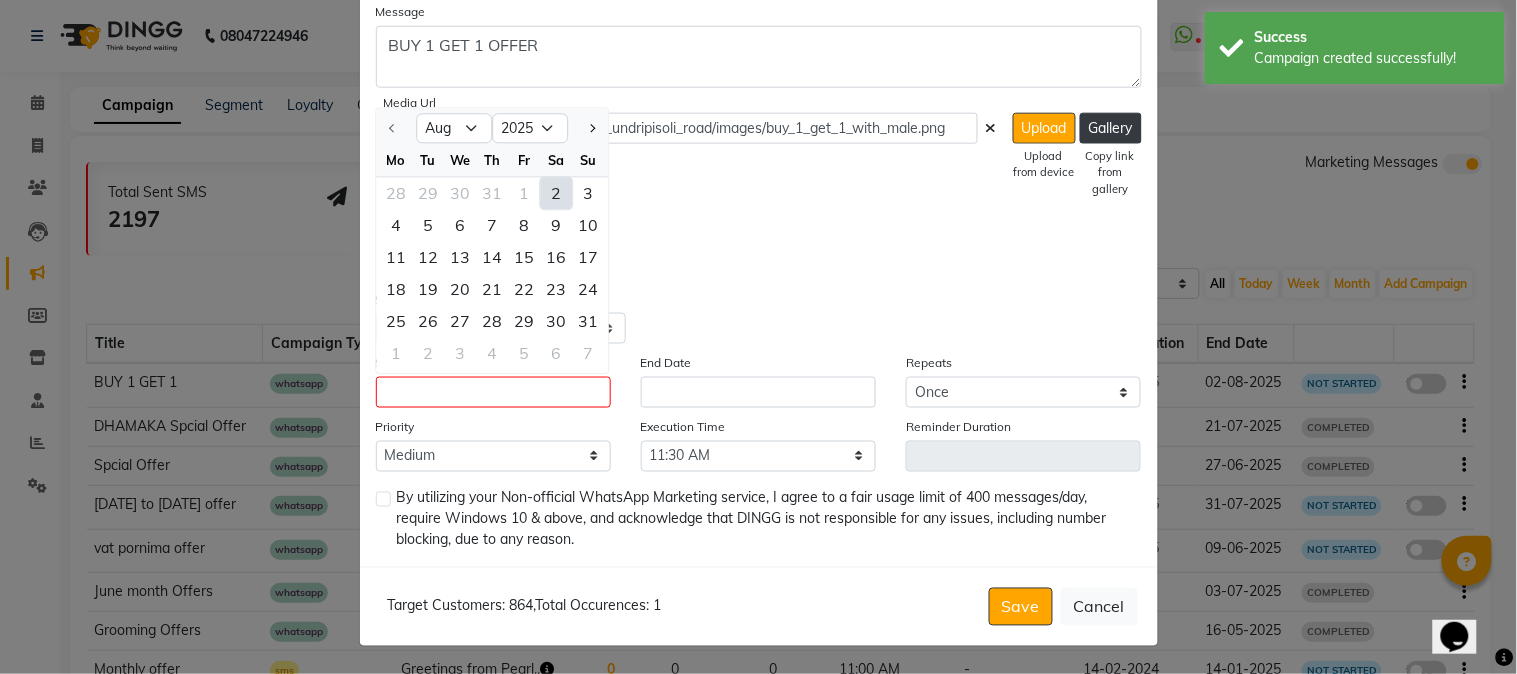 click on "2" 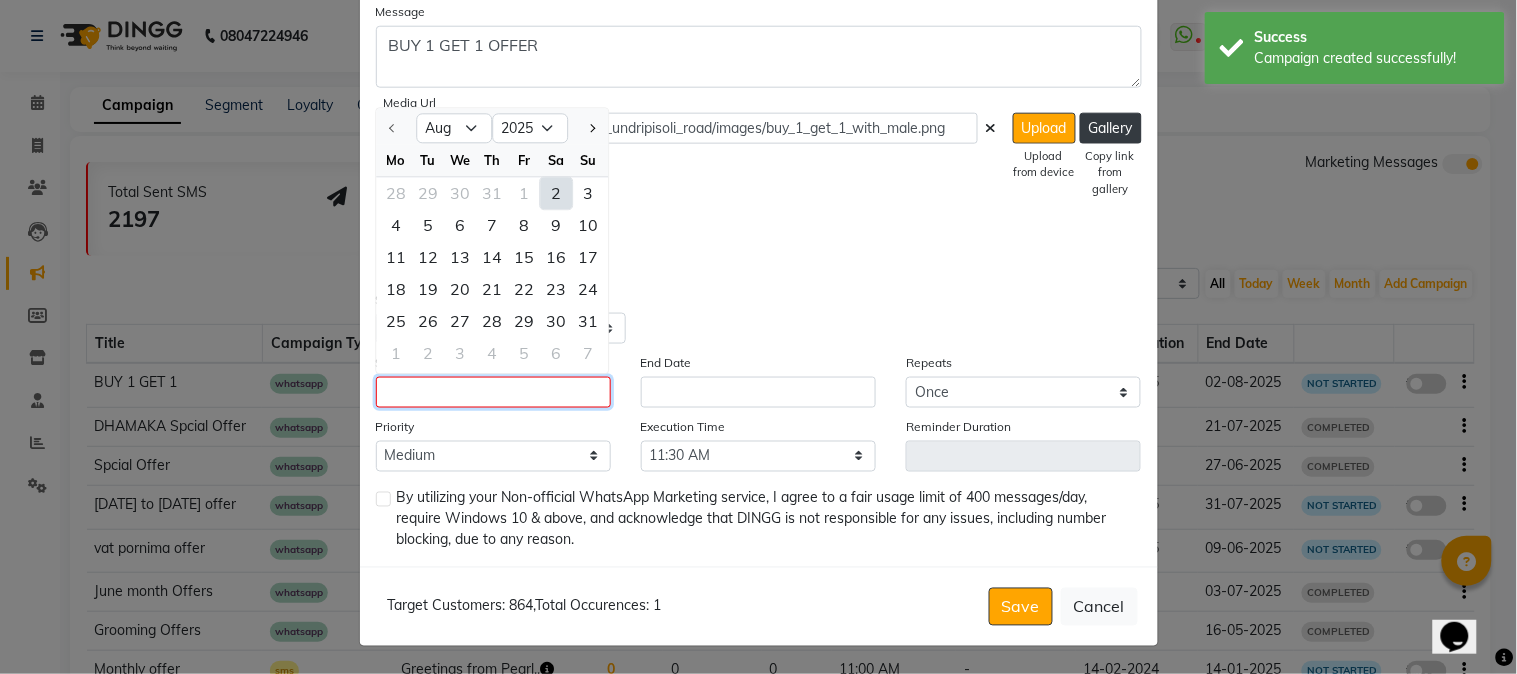 type on "02-08-2025" 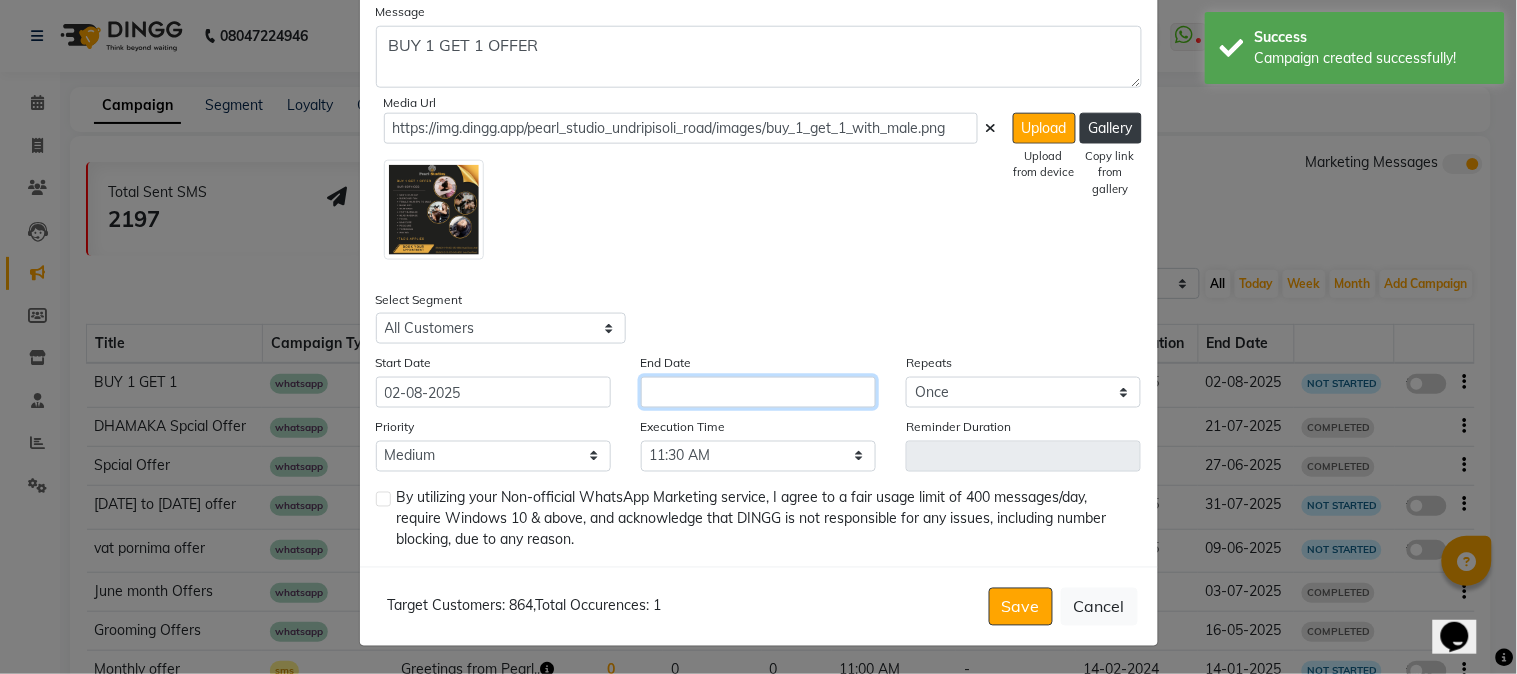 click 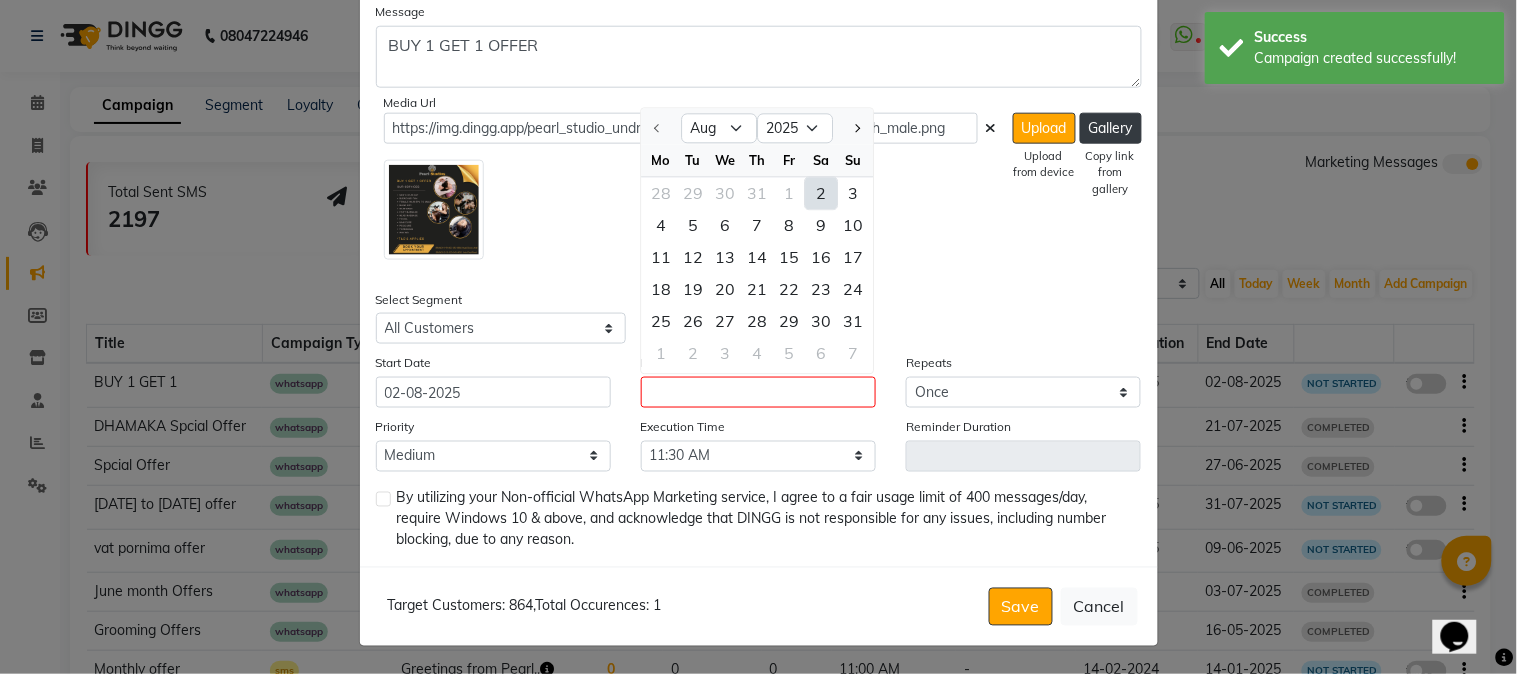 click on "2" 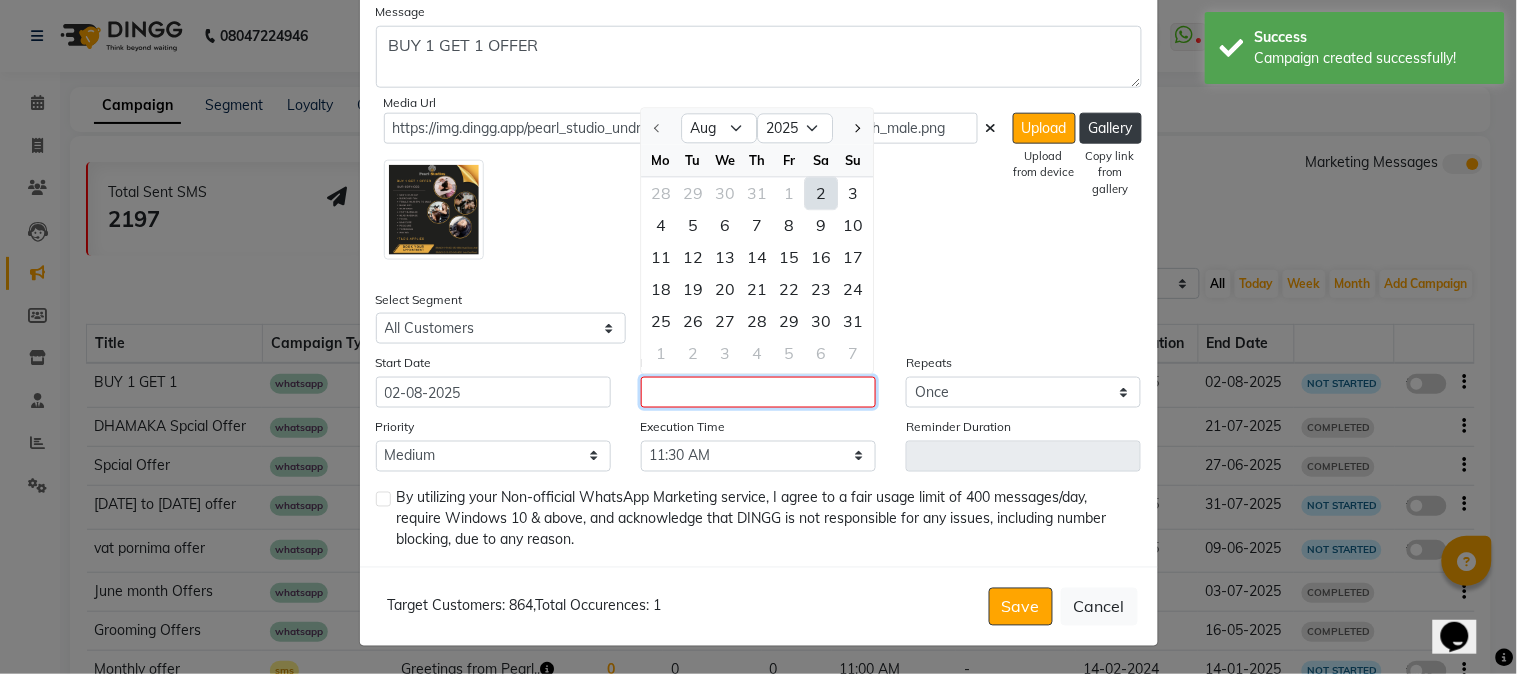 type on "02-08-2025" 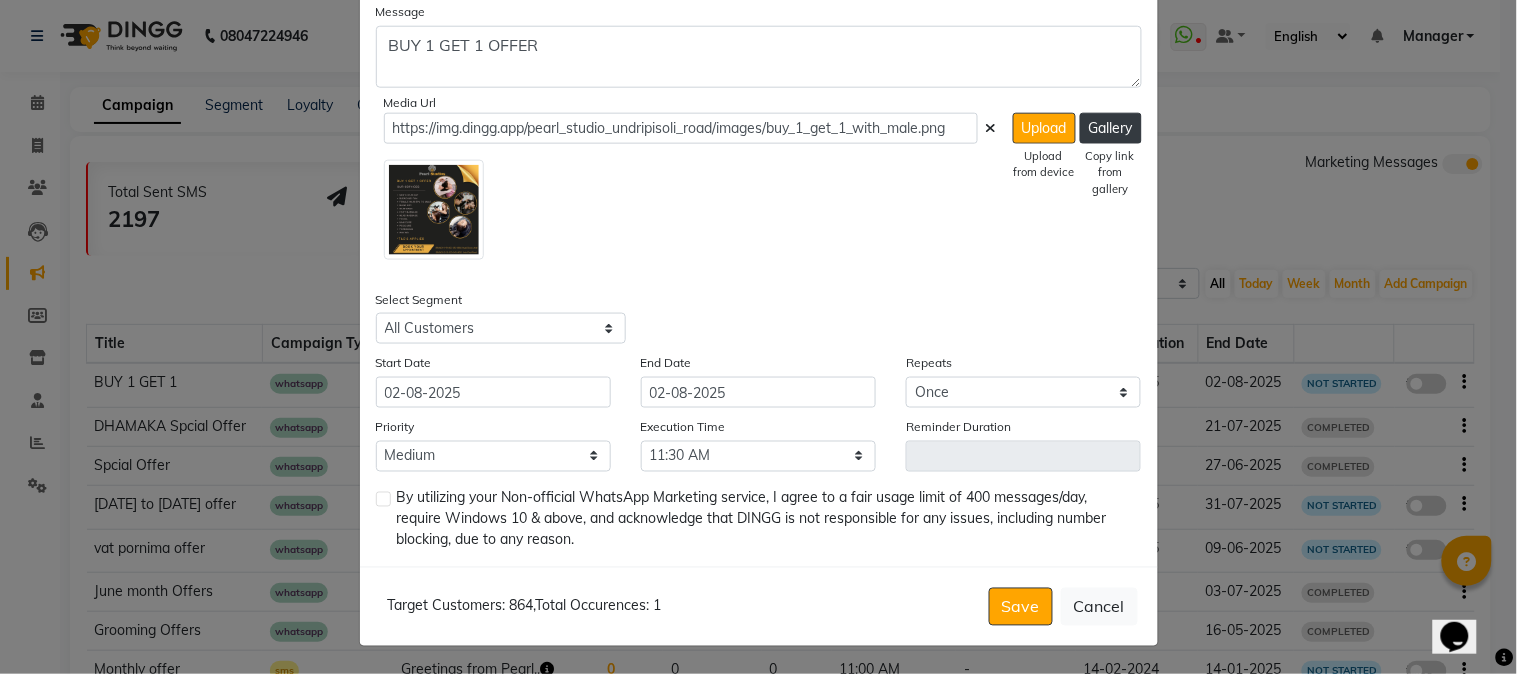 click 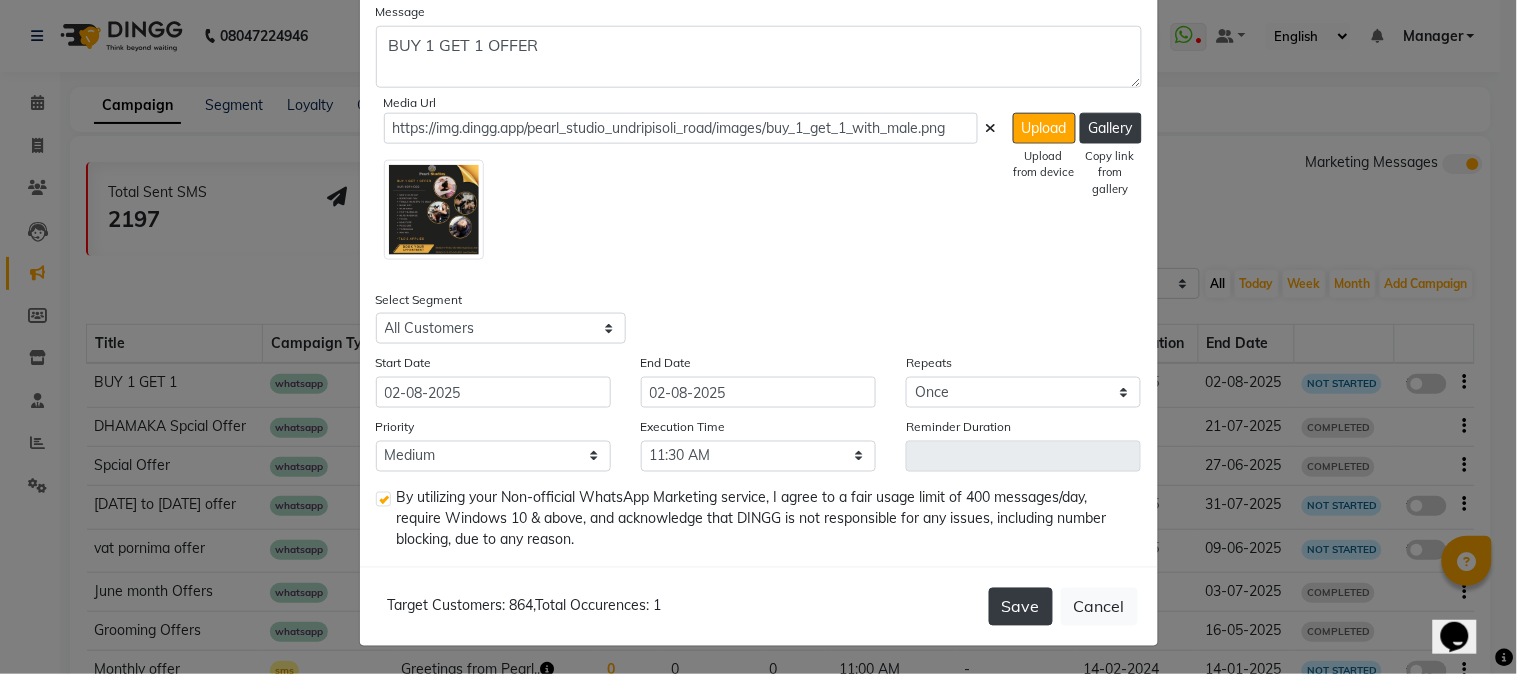 click on "Save" 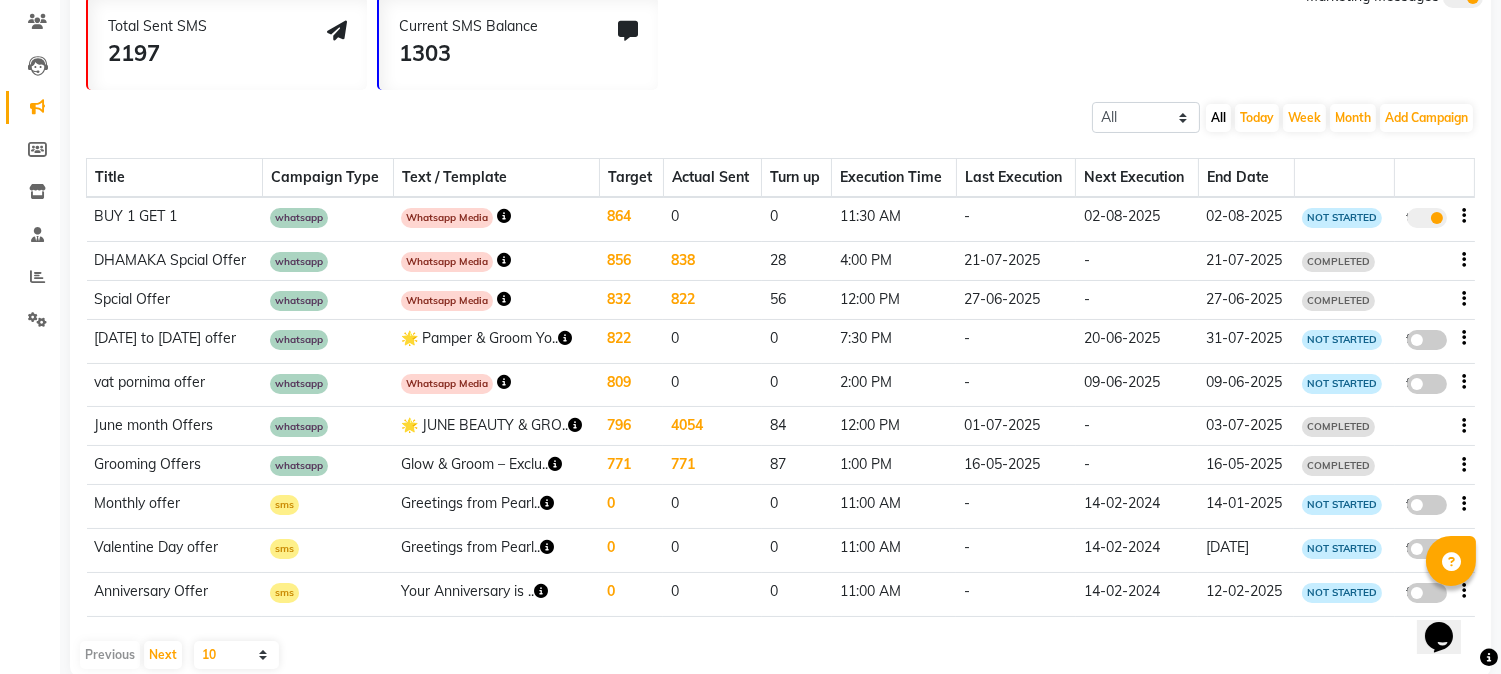 scroll, scrollTop: 0, scrollLeft: 0, axis: both 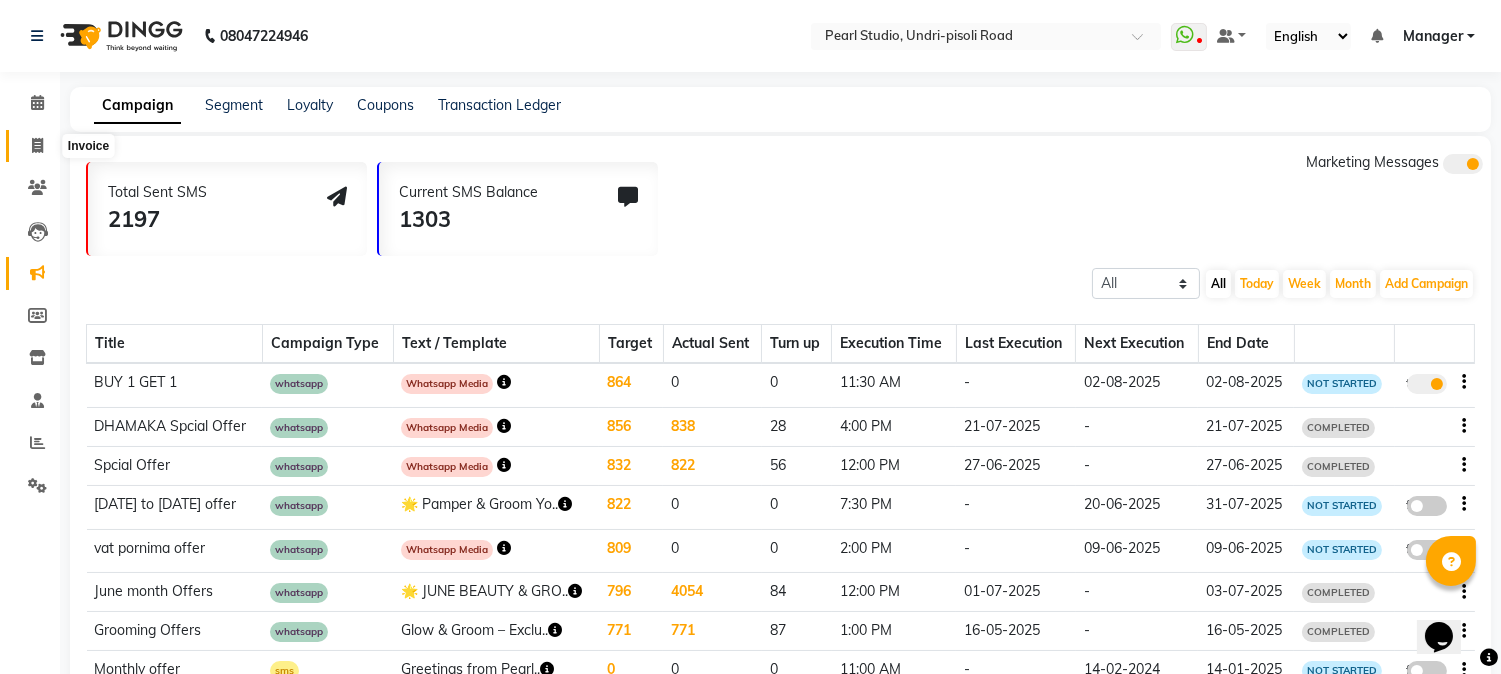 click 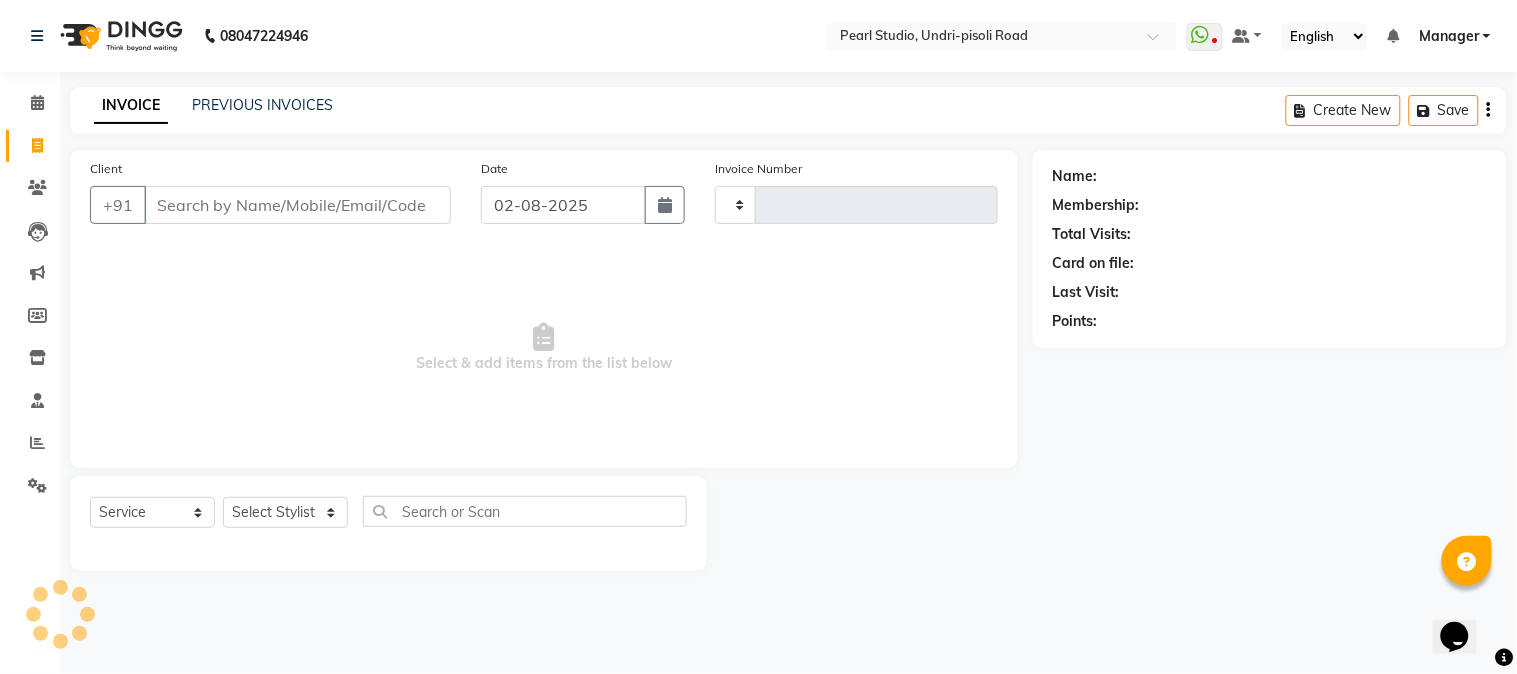 type on "0468" 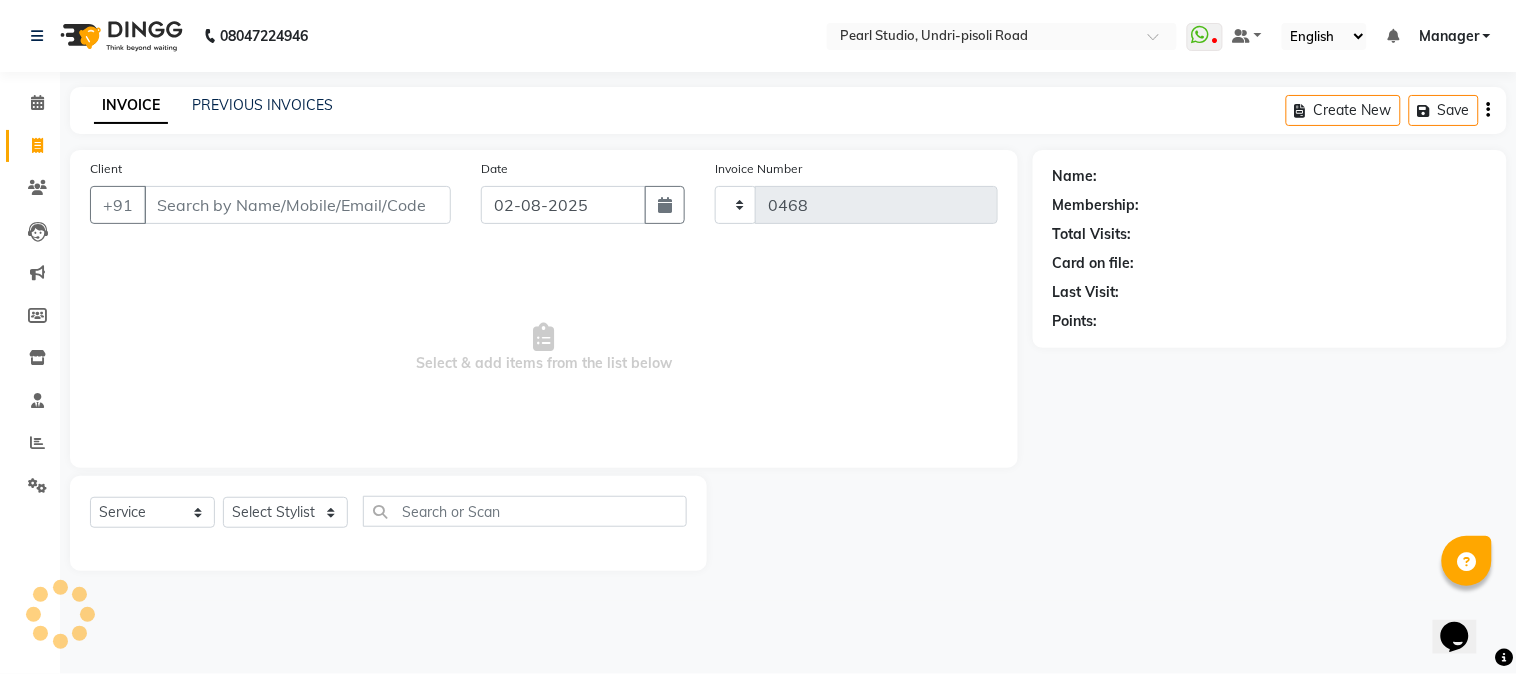 select on "5290" 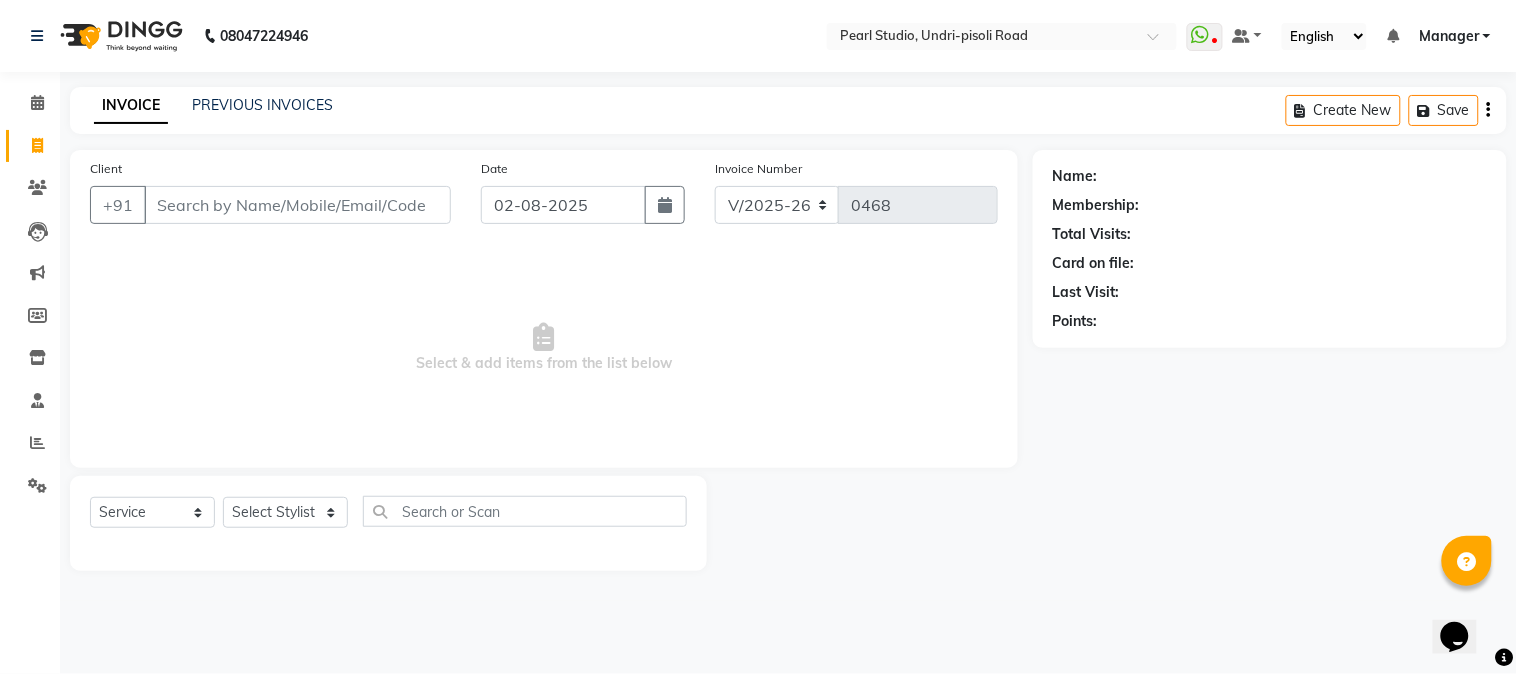 click on "[PHONE] Select Location × Pearl Studio, Undri-Pisoli Road  WhatsApp Status  ✕ Status:  Disconnected Most Recent Message: [DATE]     11:34 AM Recent Service Activity: [DATE]     07:56 PM  [PHONE] Whatsapp Settings Default Panel My Panel English ENGLISH Español العربية मराठी हिंदी ગુજરાતી தமிழ் 中文 Notifications nothing to show Manager Manage Profile Change Password Sign out  Version:3.15.11  ☀ Pearl Studio, Undri-Pisoli Road  Calendar  Invoice  Clients  Leads   Marketing  Members  Inventory  Staff  Reports  Settings Completed InProgress Upcoming Dropped Tentative Check-In Confirm Bookings Generate Report Segments Page Builder INVOICE PREVIOUS INVOICES Create New   Save  Client +91 [DATE] Invoice Number V/2025 V/2025-26 0468  Select & add items from the list below  Select  Service  Product  Membership  Package Voucher Prepaid Gift Card  Select Stylist Manager Nikhil Gulhane Nitu Rai Pratik Pratima Akshay Sonawane Sahil" at bounding box center [758, 337] 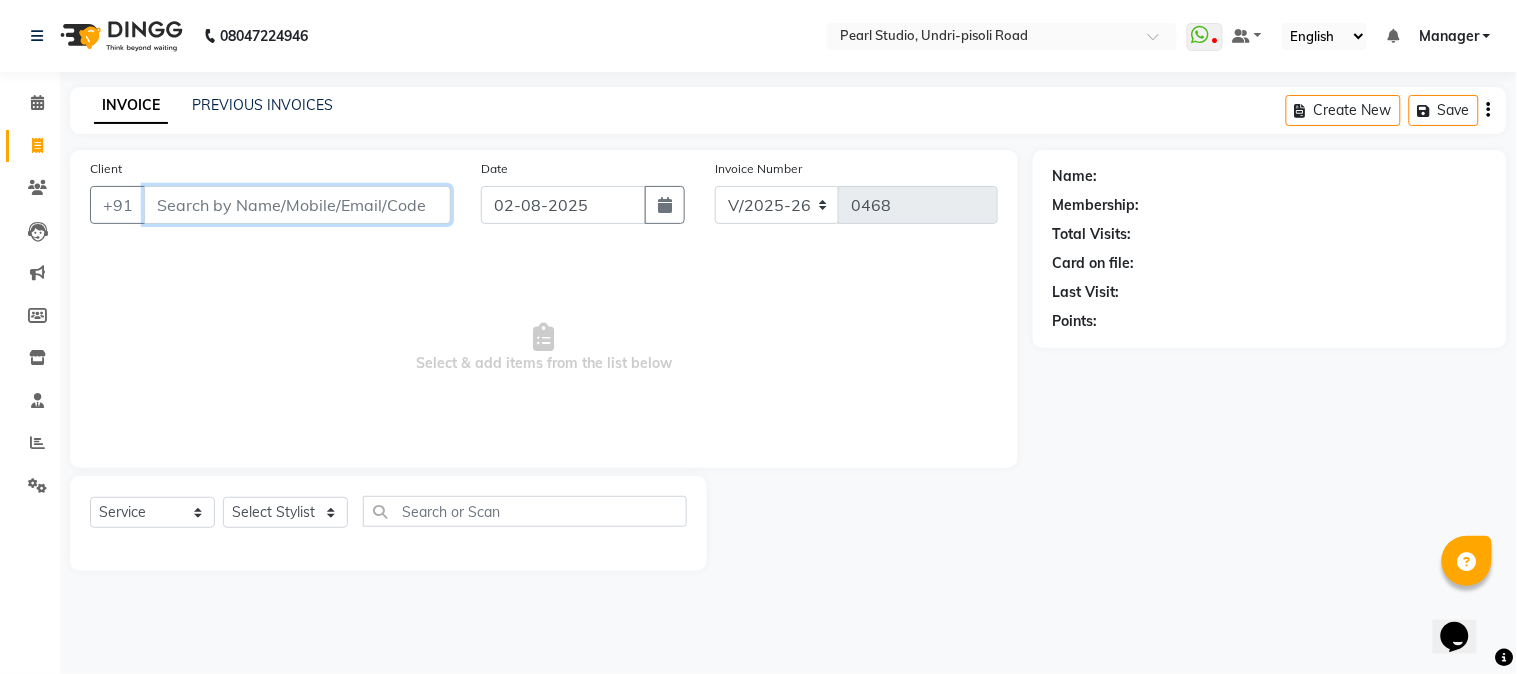 click on "Client" at bounding box center [297, 205] 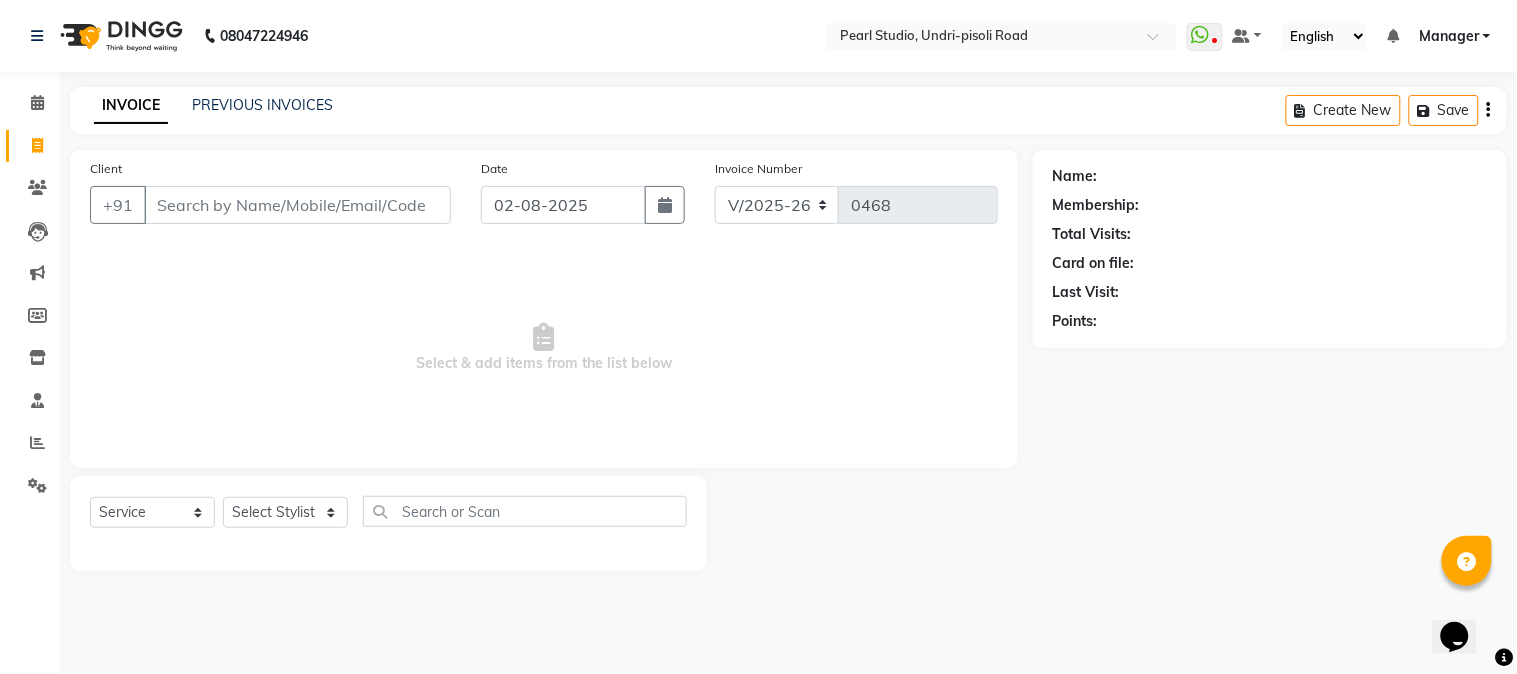 click on "Name: Membership: Total Visits: Card on file: Last Visit:  Points:" 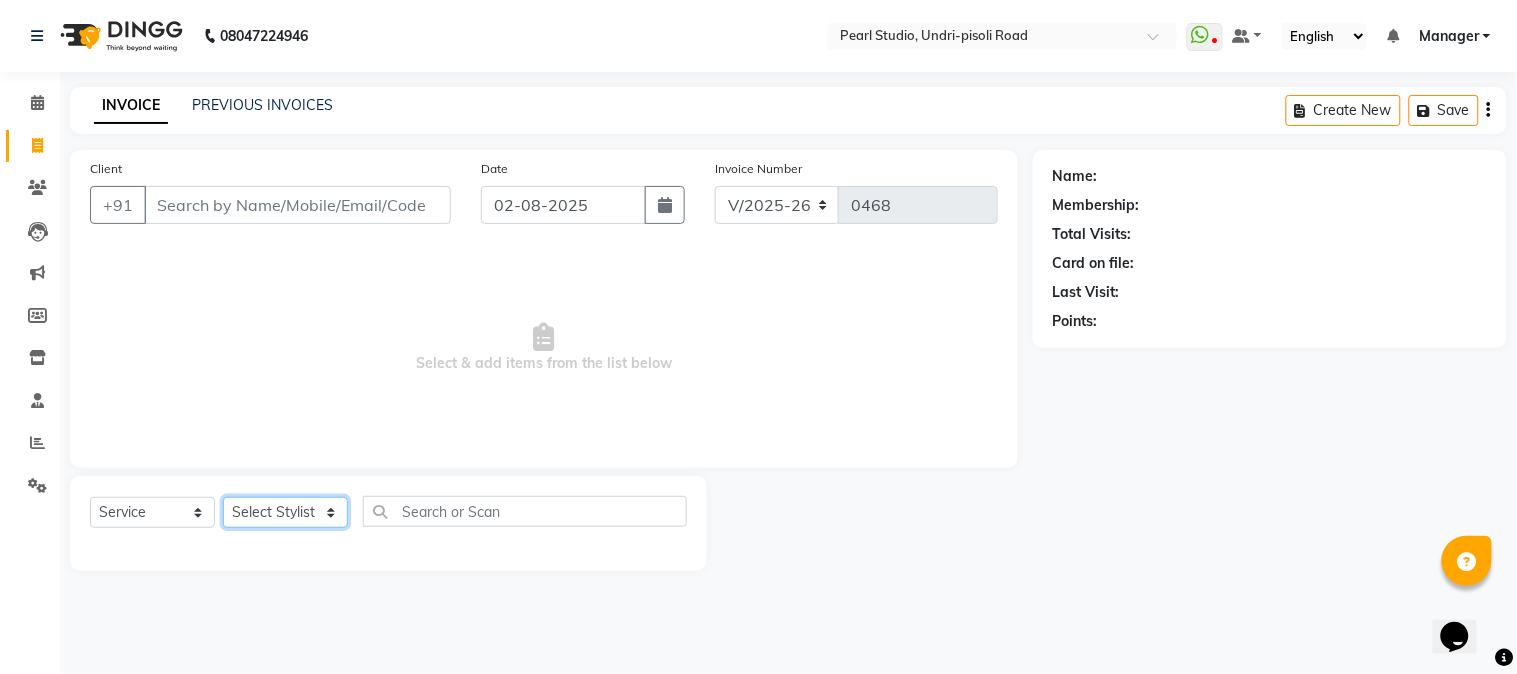 click on "Select Stylist Manager Nikhil Gulhane Nitu Rai Pratik Pratima Akshay Sonawane Sabita Pariyar Sahil Samundra Thapa" 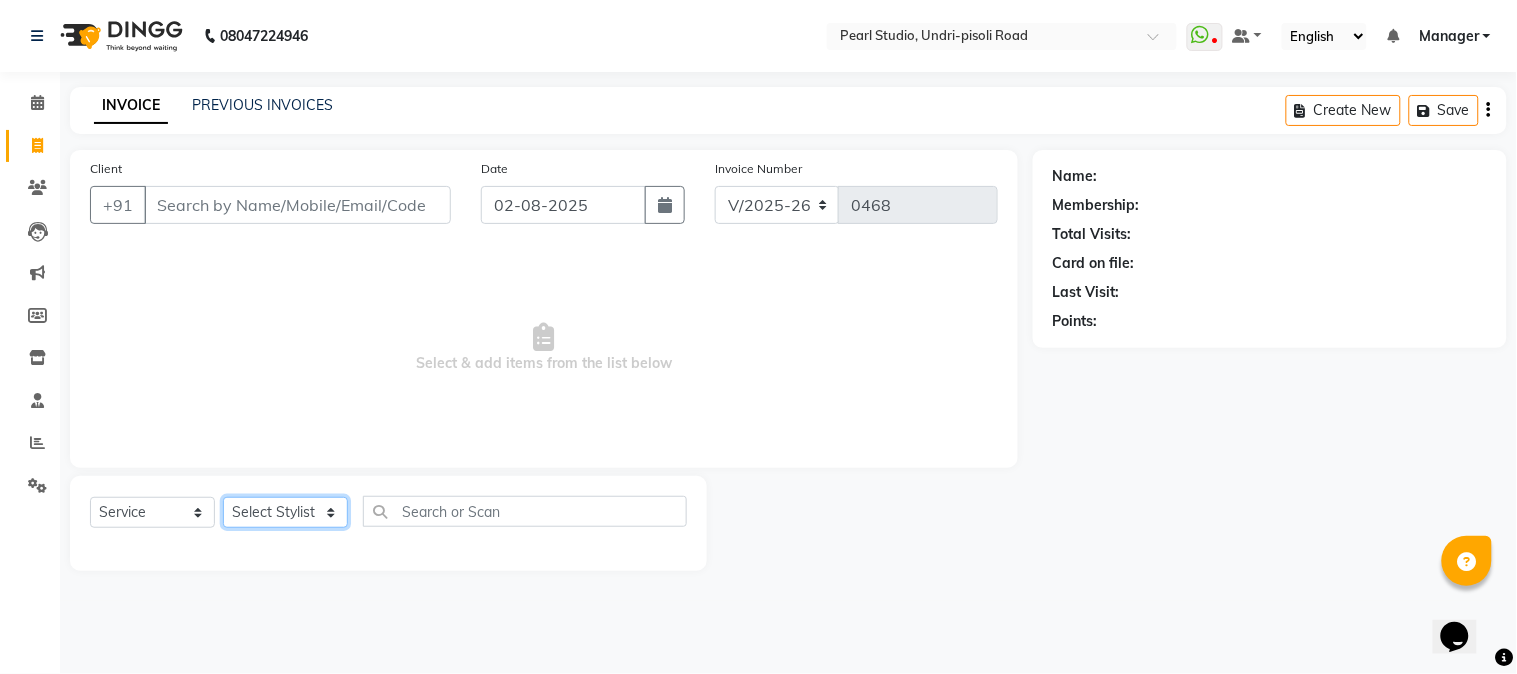 select on "71778" 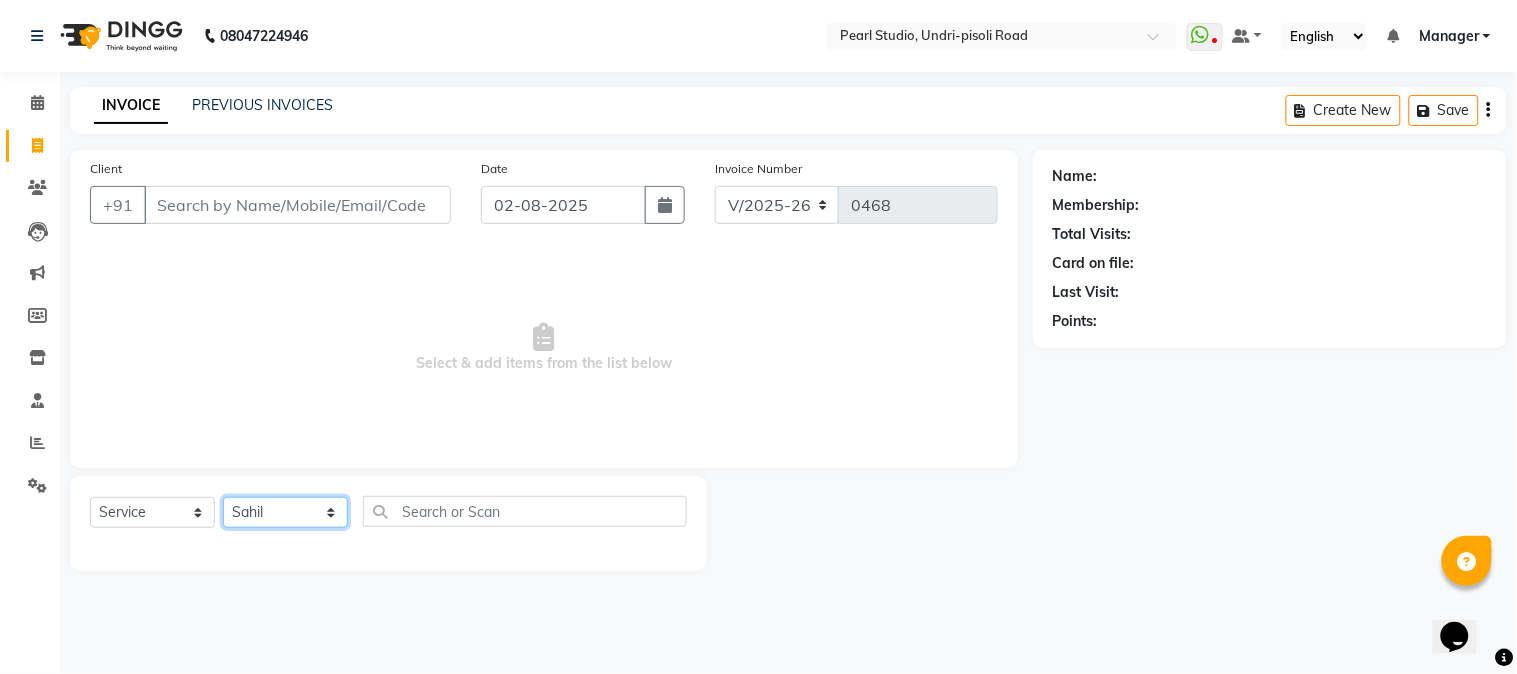 click on "Select Stylist Manager Nikhil Gulhane Nitu Rai Pratik Pratima Akshay Sonawane Sabita Pariyar Sahil Samundra Thapa" 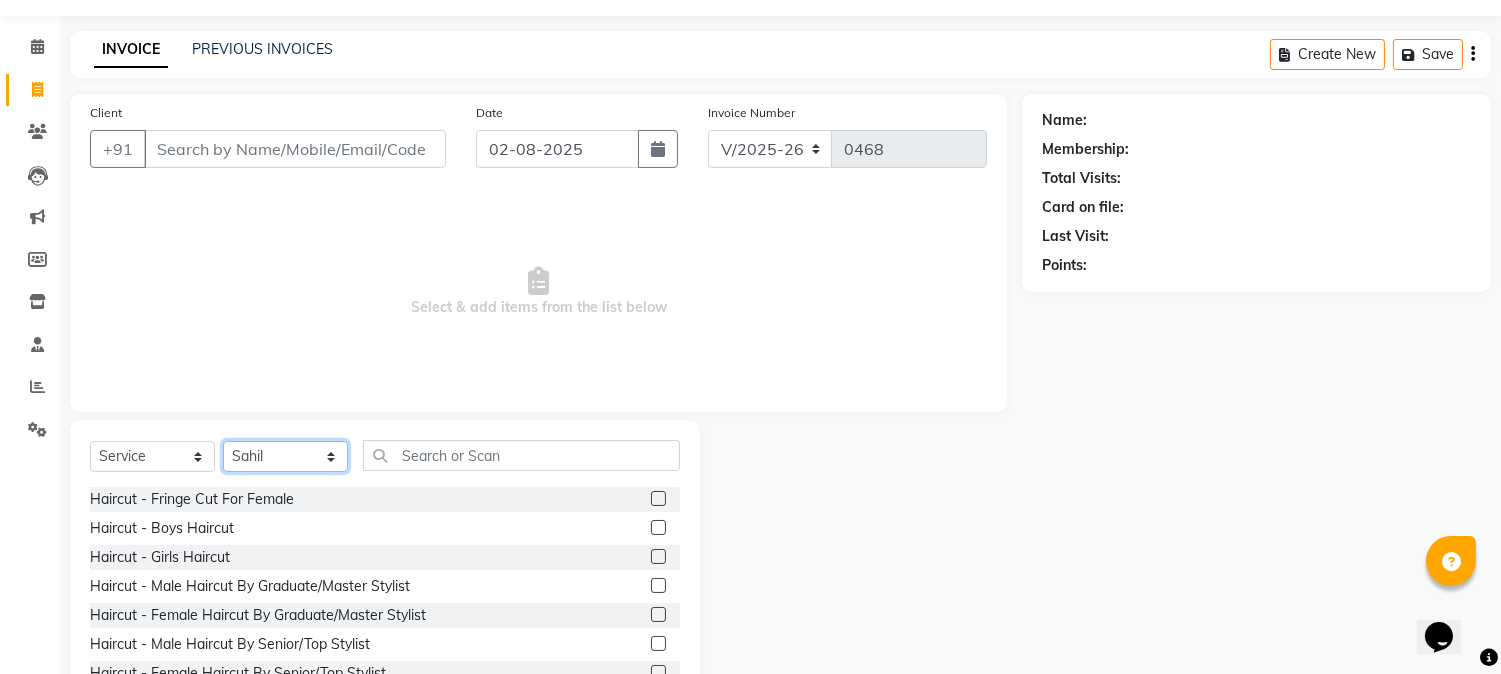 scroll, scrollTop: 111, scrollLeft: 0, axis: vertical 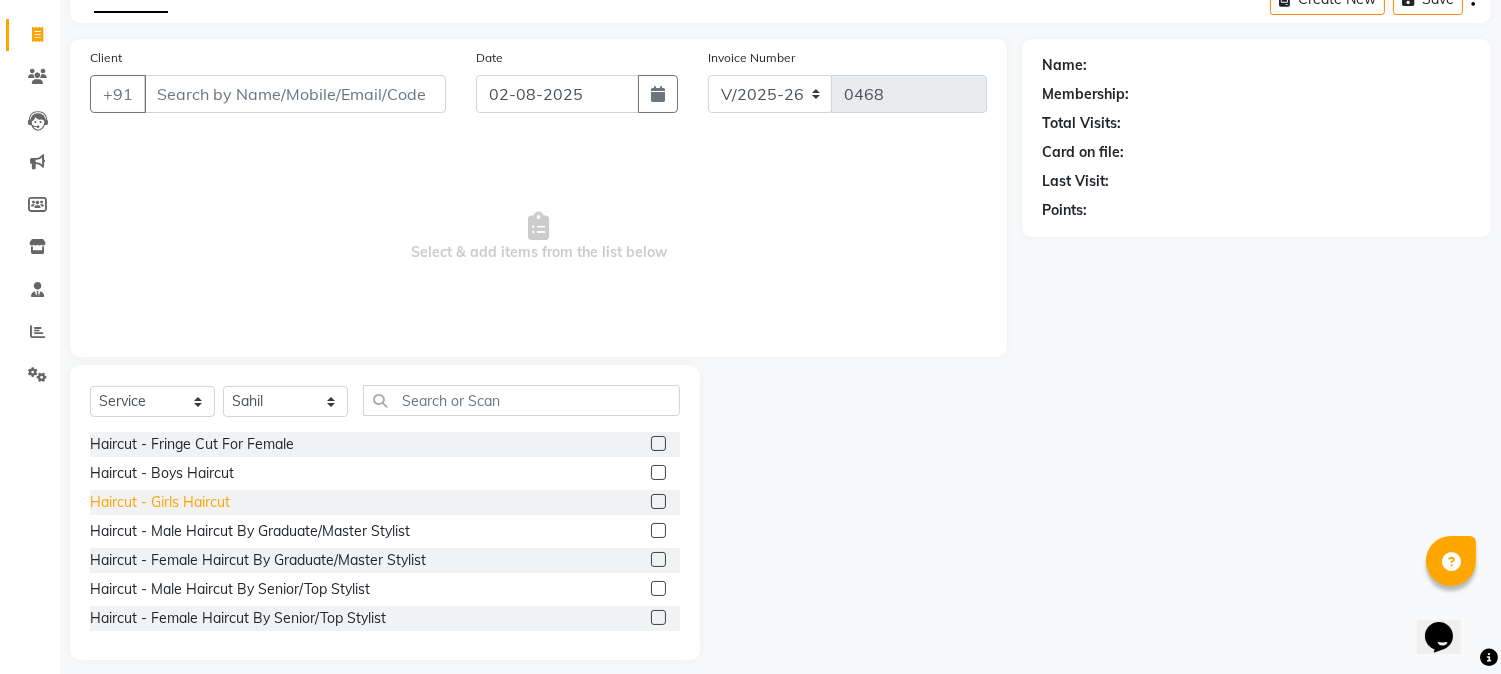 click on "Haircut  - Girls Haircut" 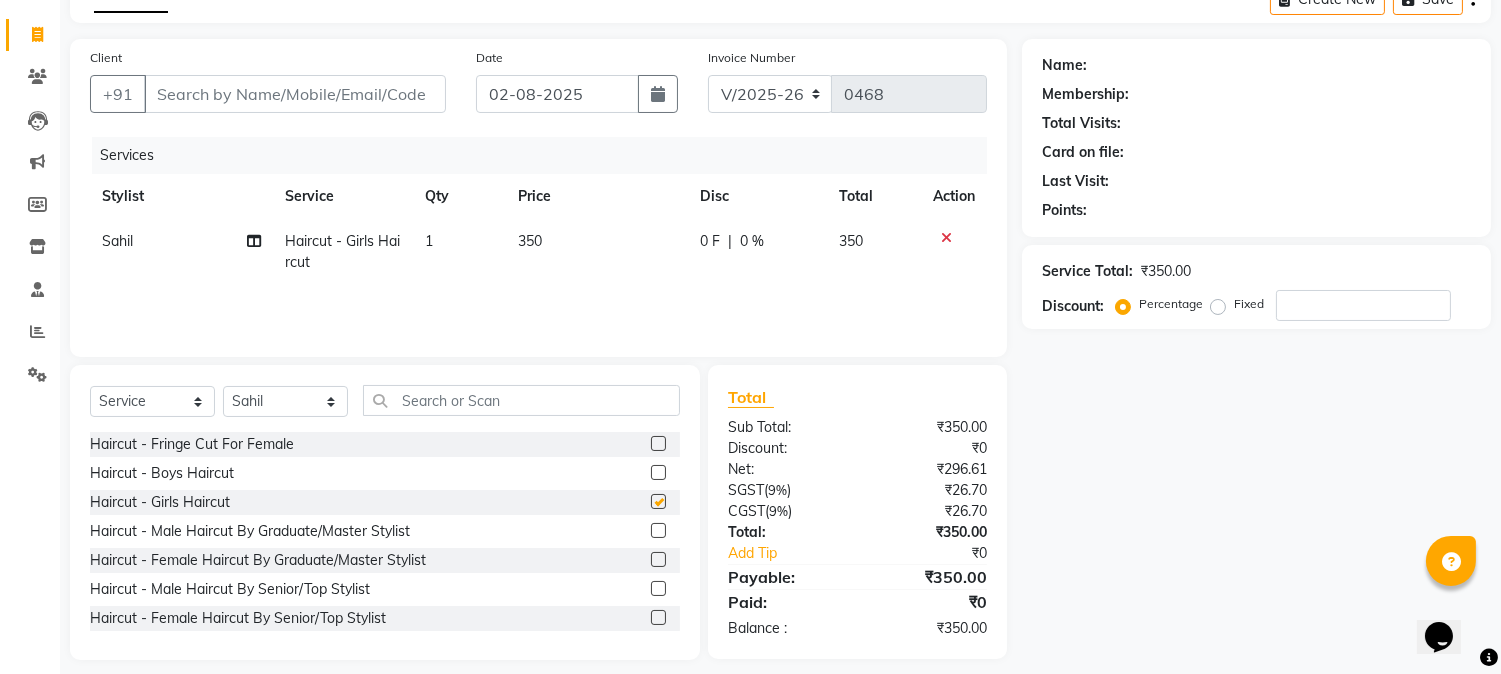 checkbox on "false" 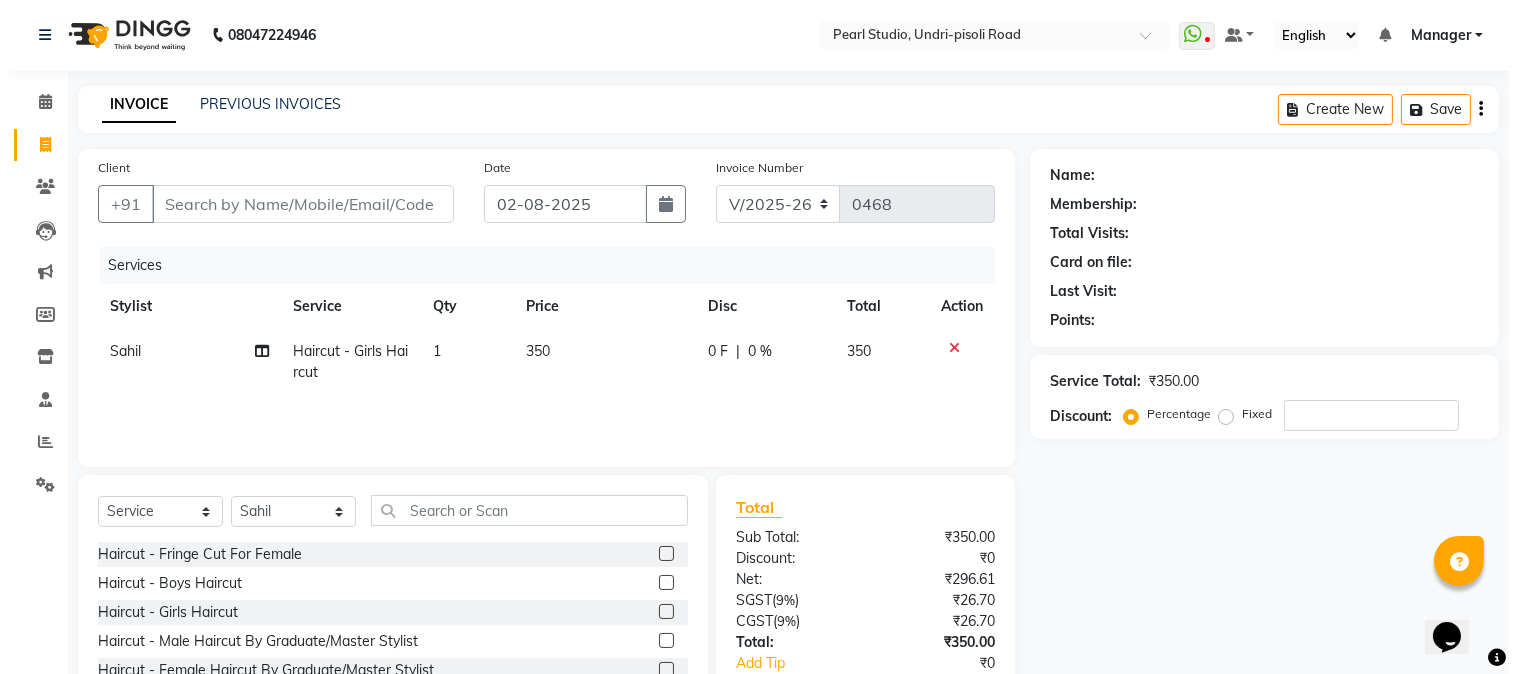 scroll, scrollTop: 0, scrollLeft: 0, axis: both 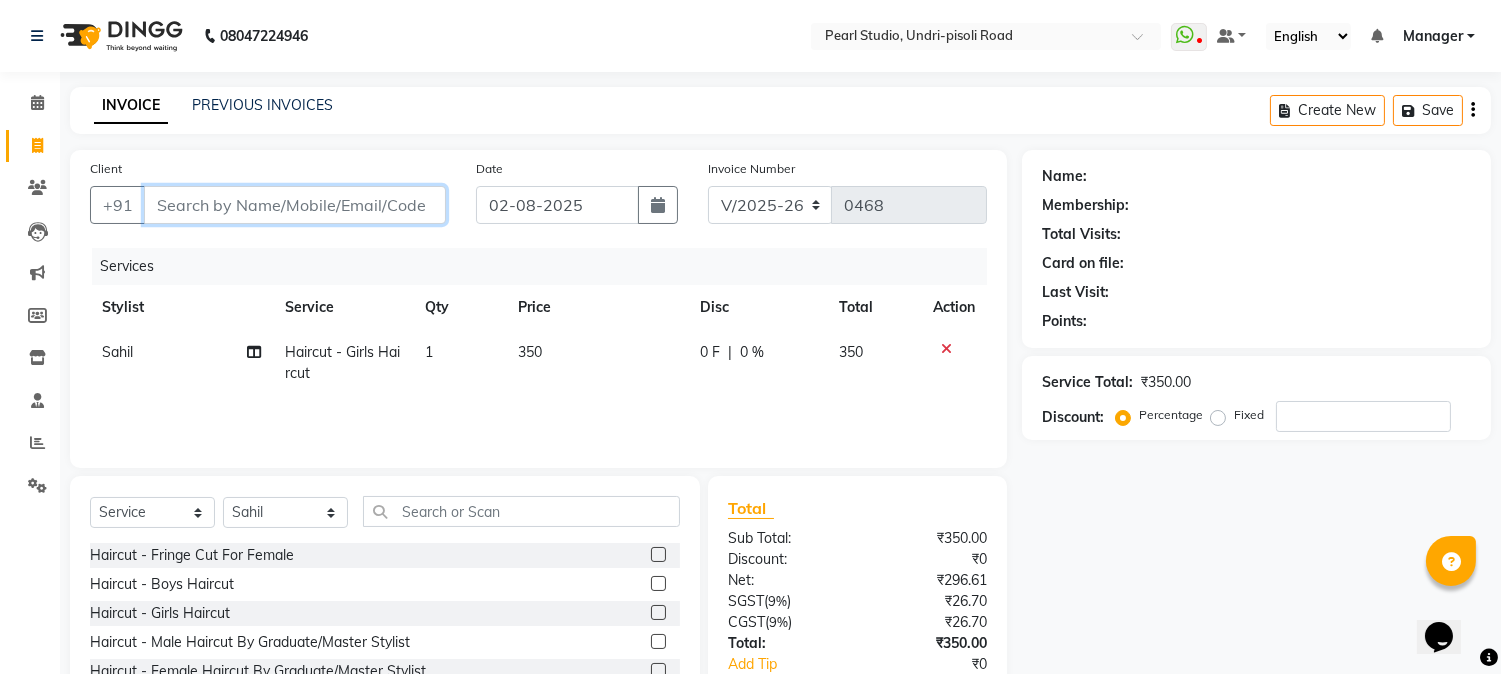 click on "Client" at bounding box center [295, 205] 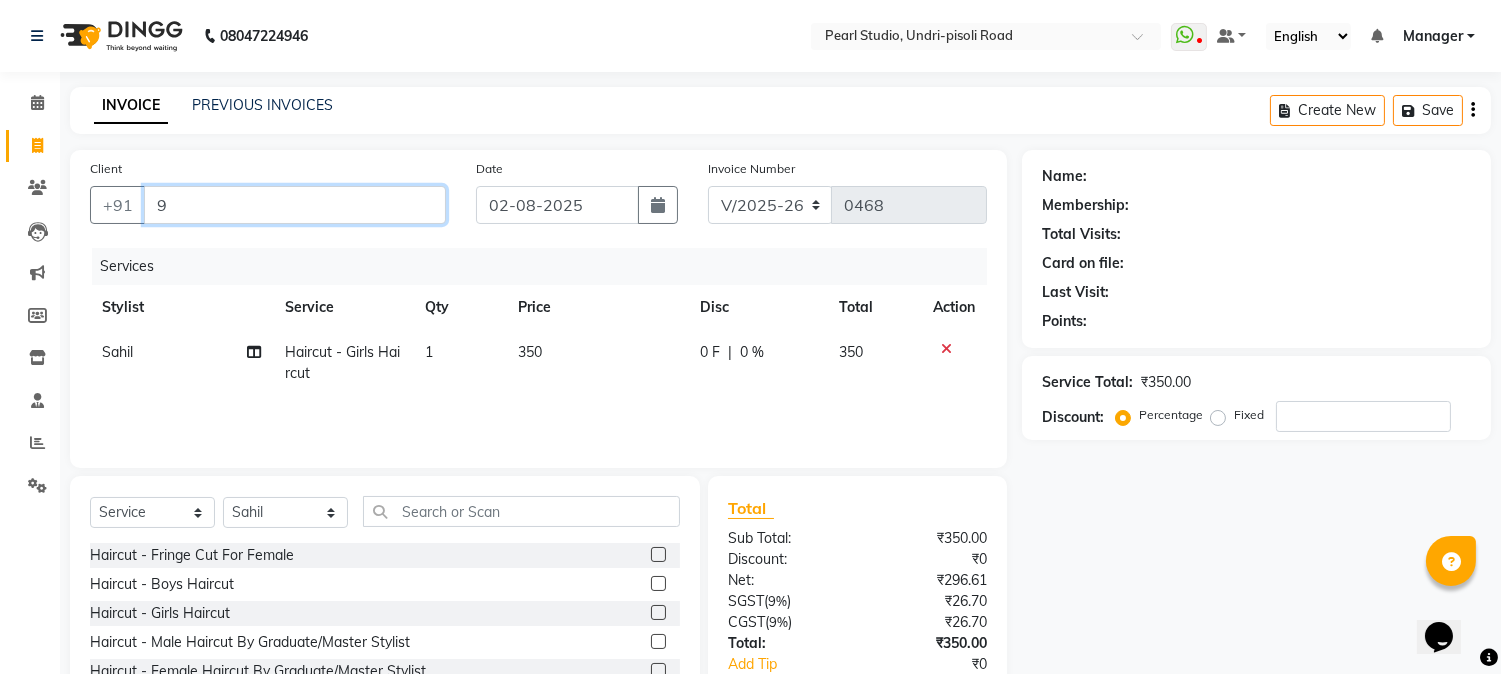 type on "0" 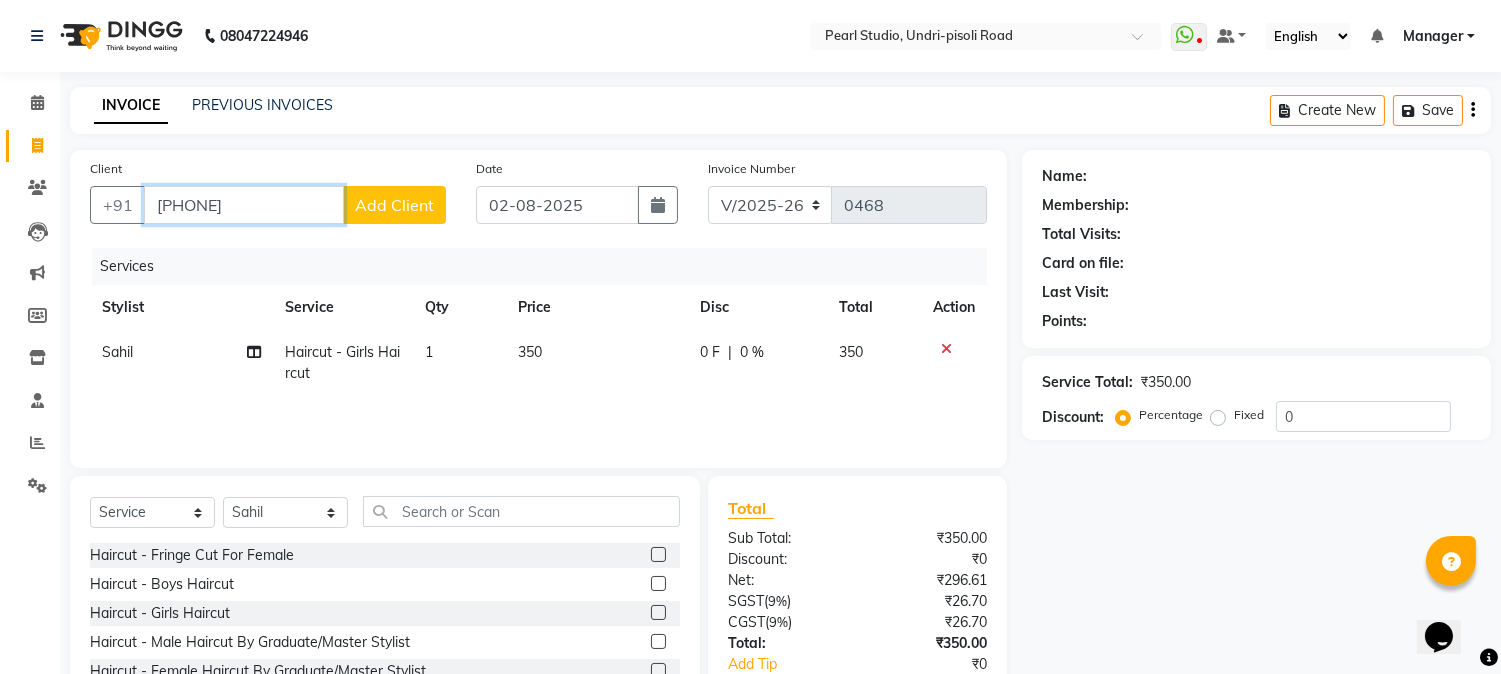 type on "[PHONE]" 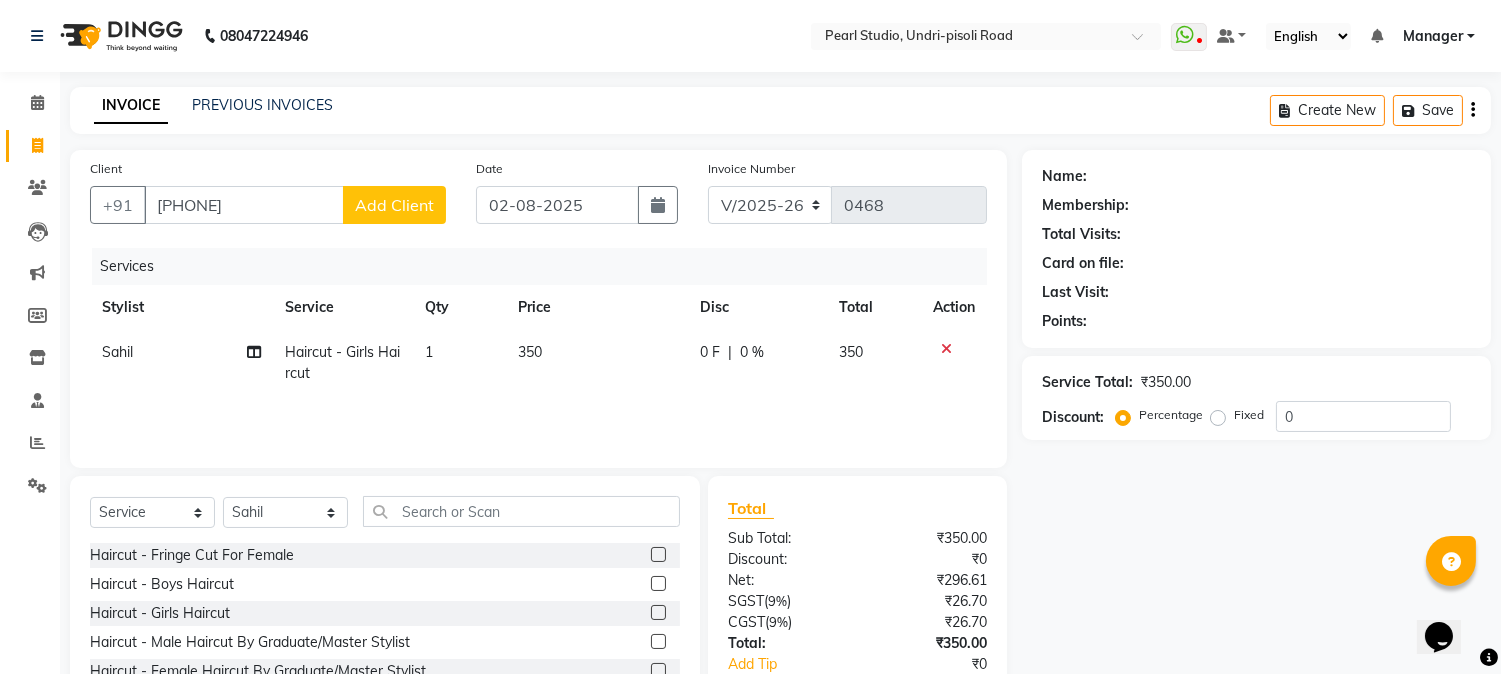 click on "Client +91 [PHONE] Add Client" 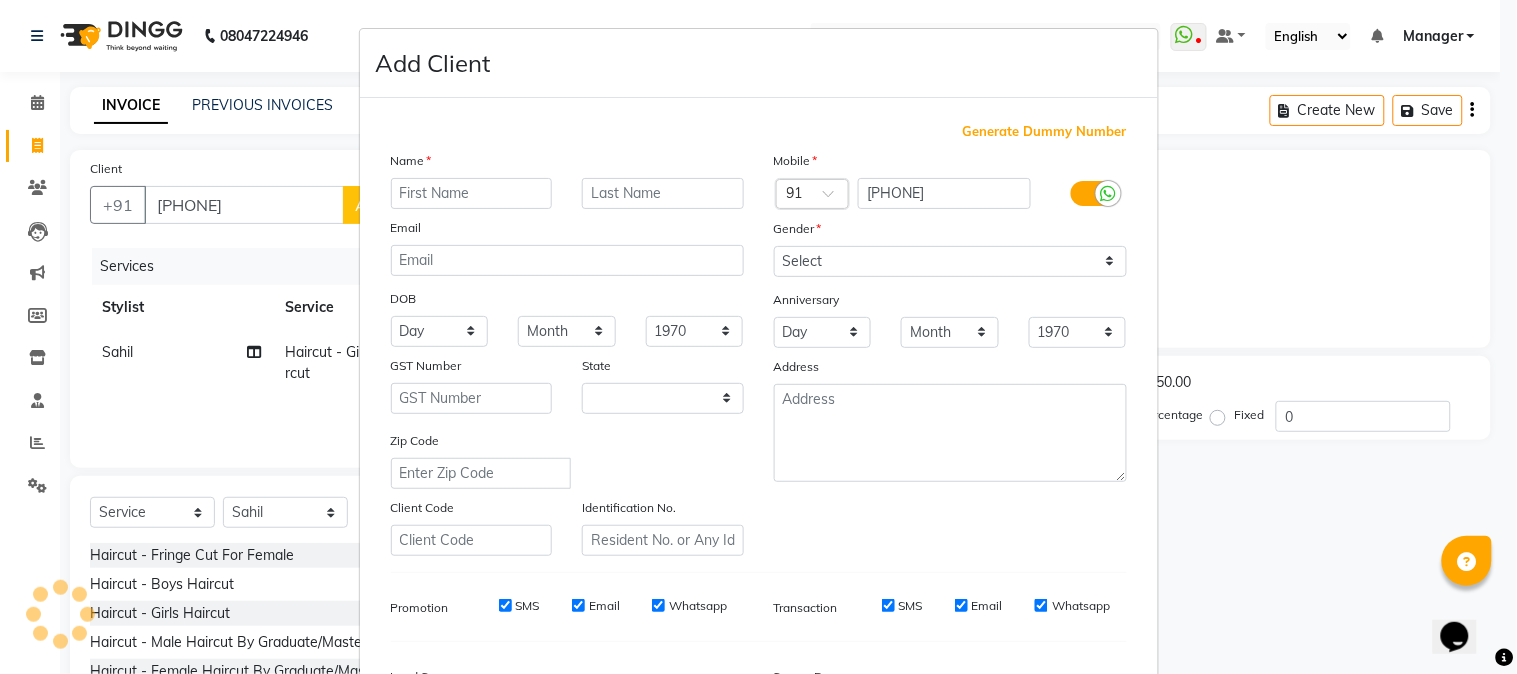 select on "22" 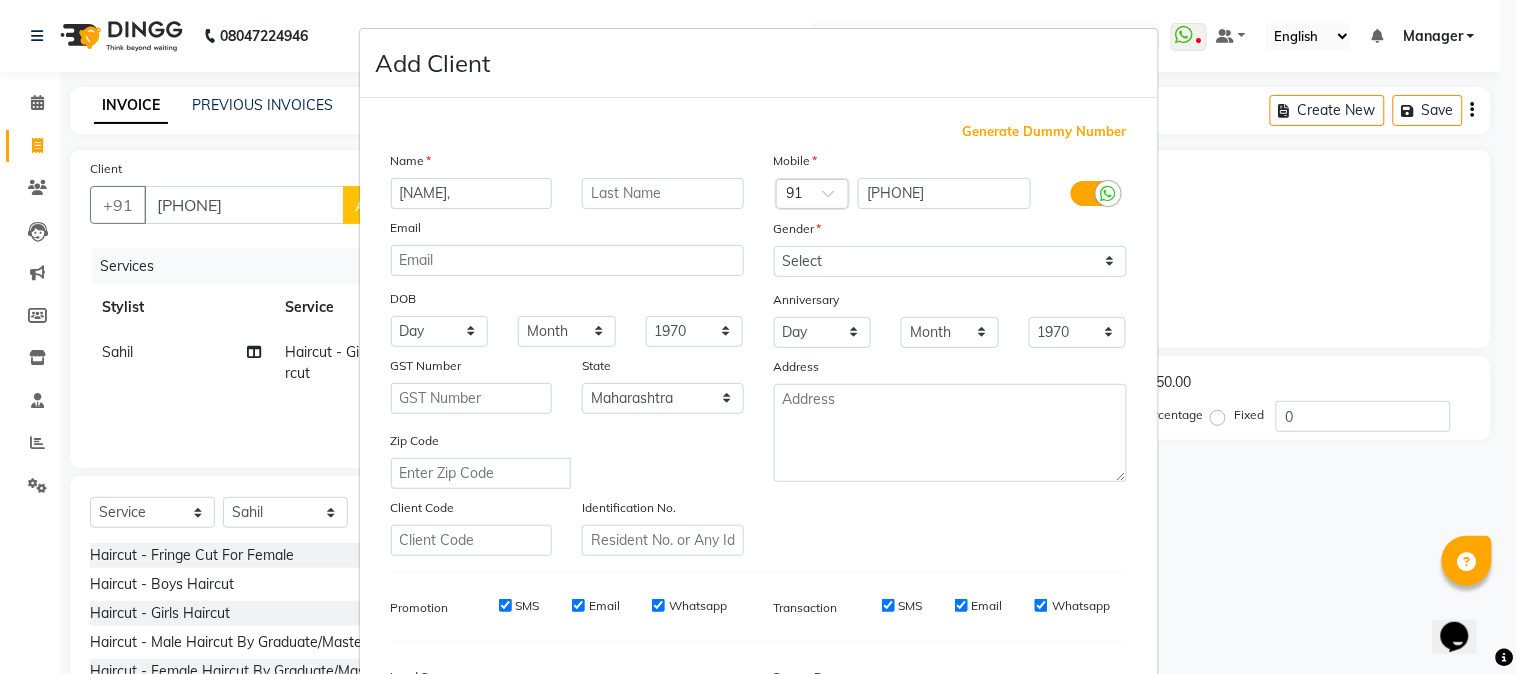 click on "[NAME]," at bounding box center (472, 193) 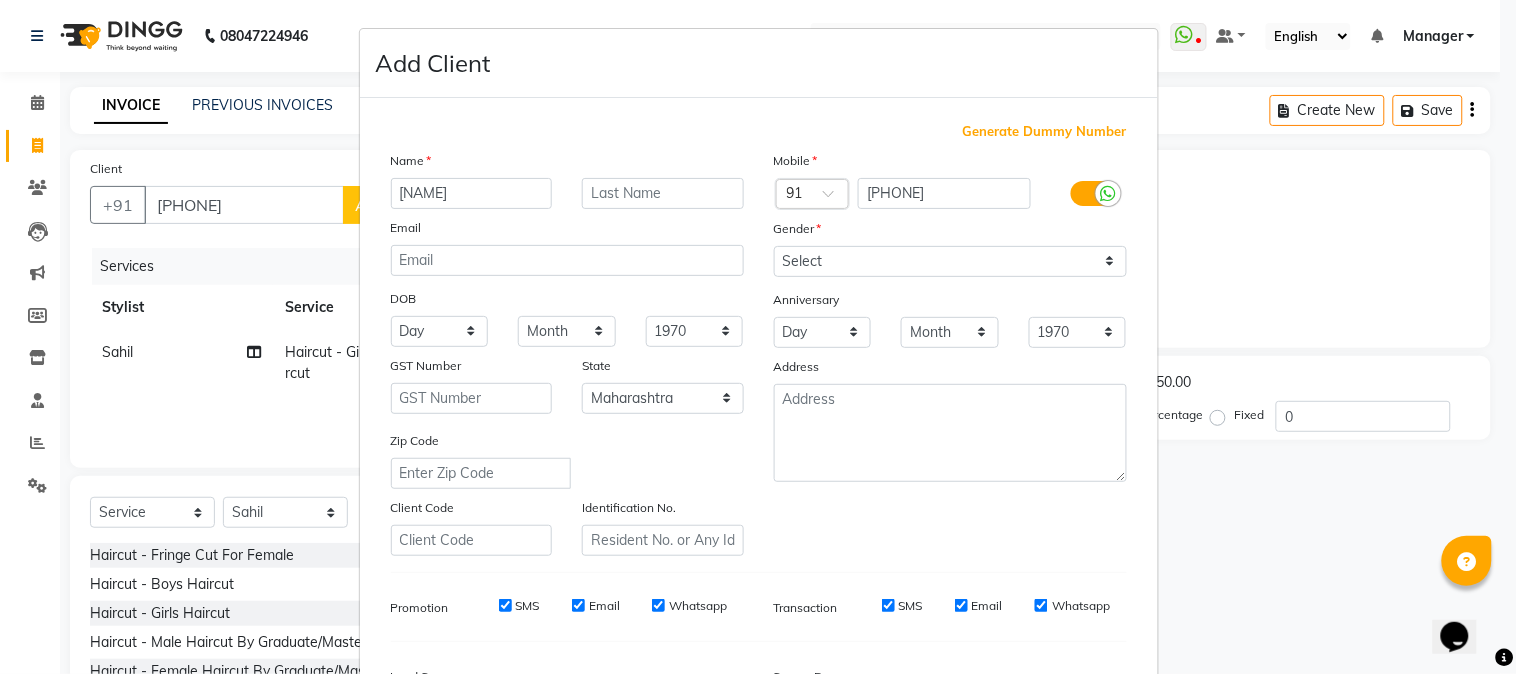 type on "[NAME]" 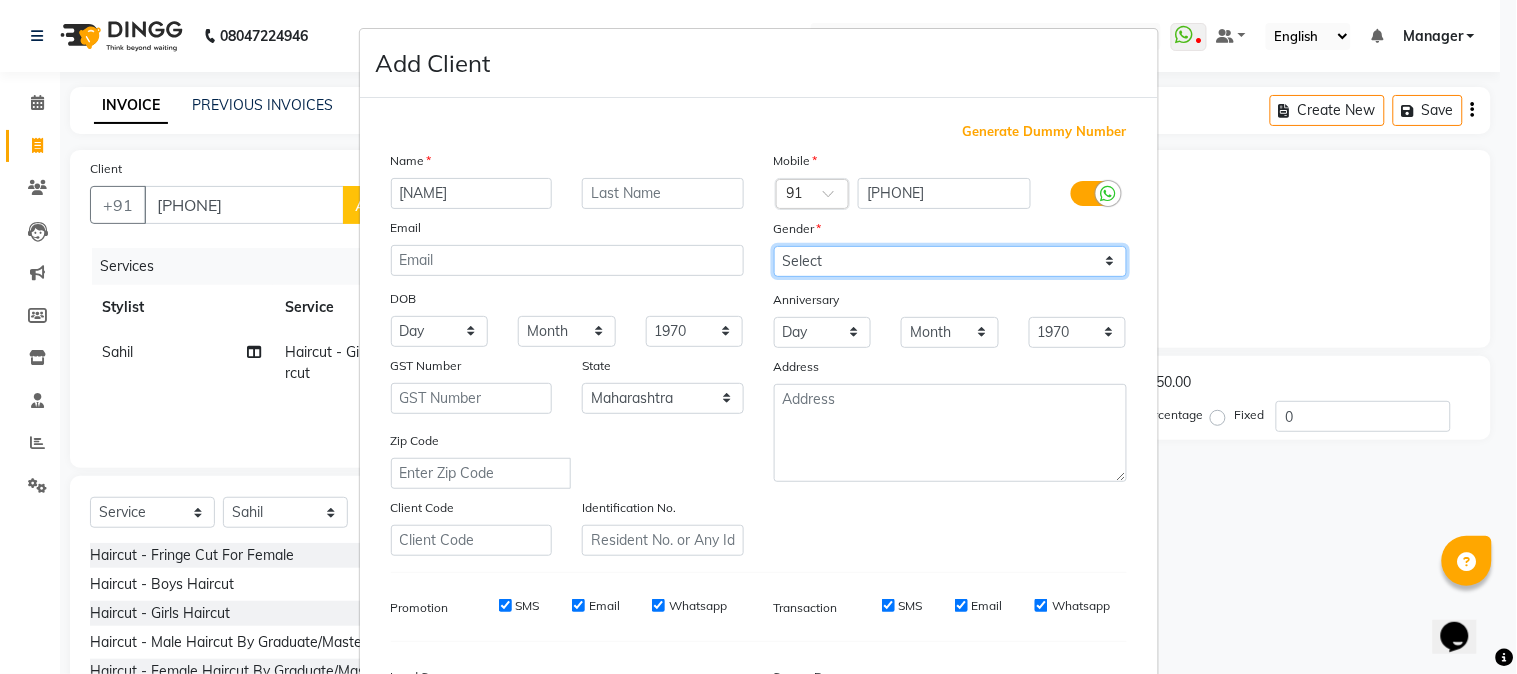 click on "Select Male Female Other Prefer Not To Say" at bounding box center (950, 261) 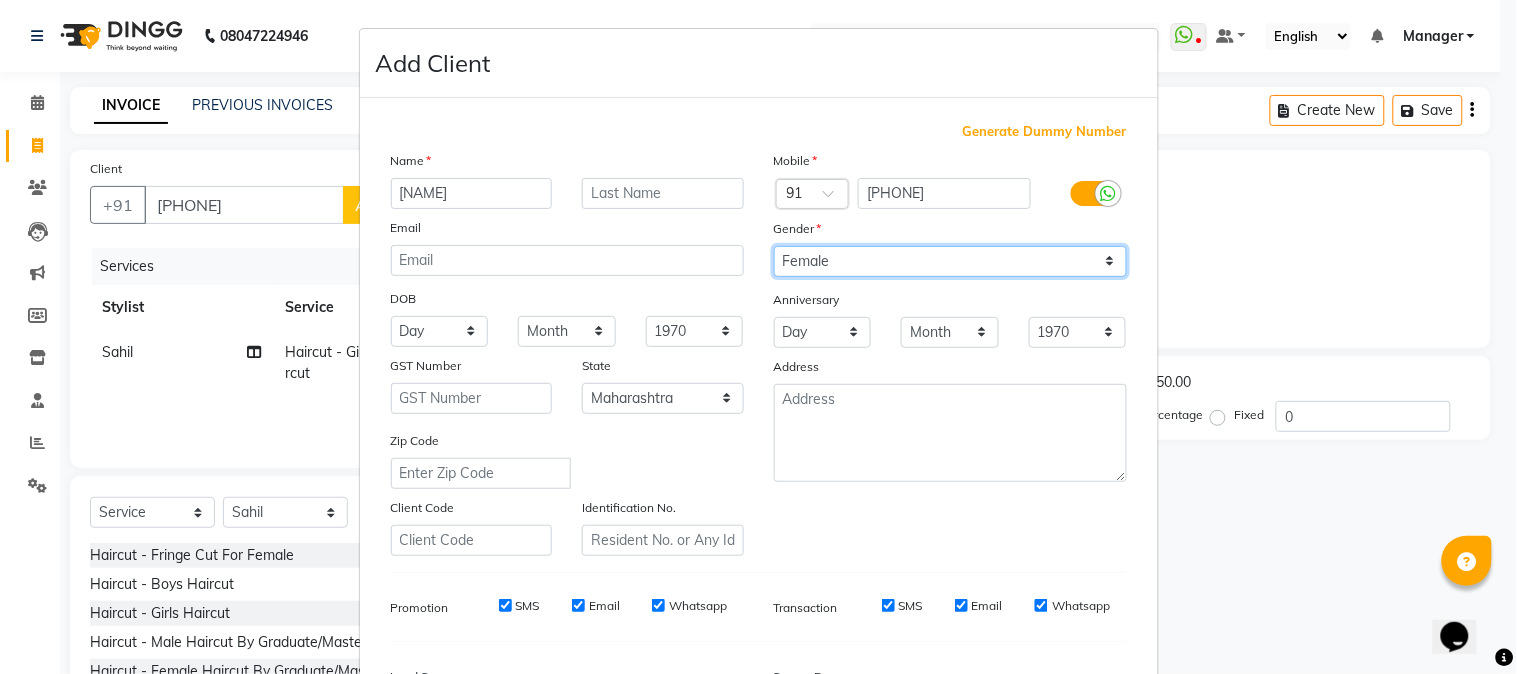 click on "Select Male Female Other Prefer Not To Say" at bounding box center (950, 261) 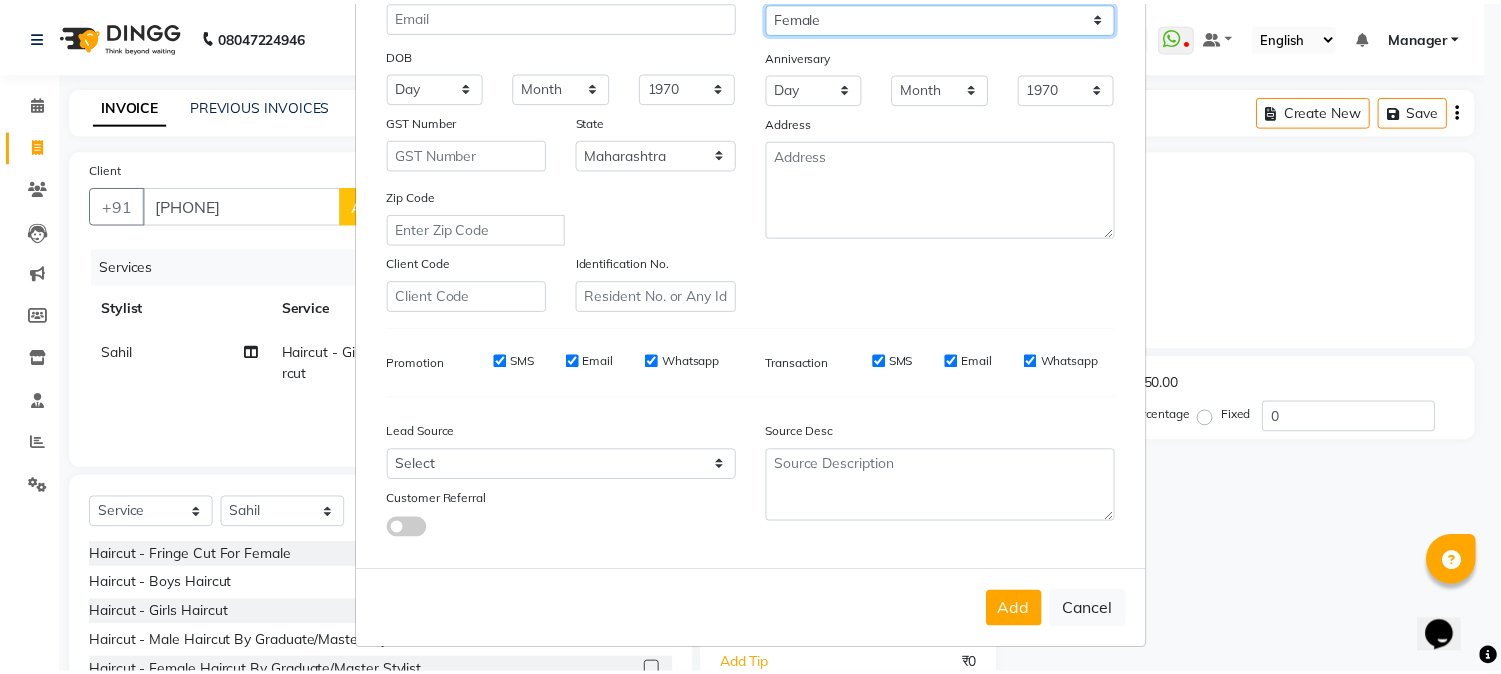 scroll, scrollTop: 250, scrollLeft: 0, axis: vertical 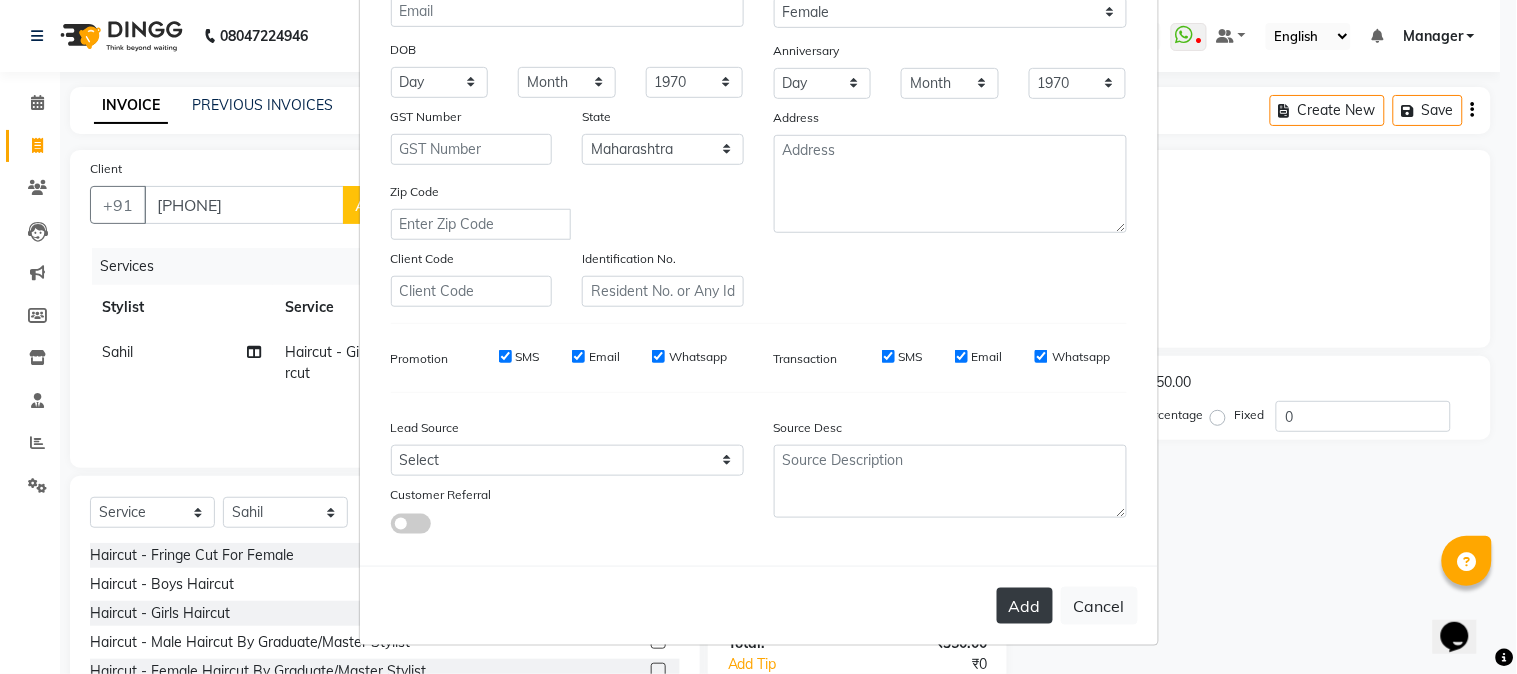 click on "Add" at bounding box center [1025, 606] 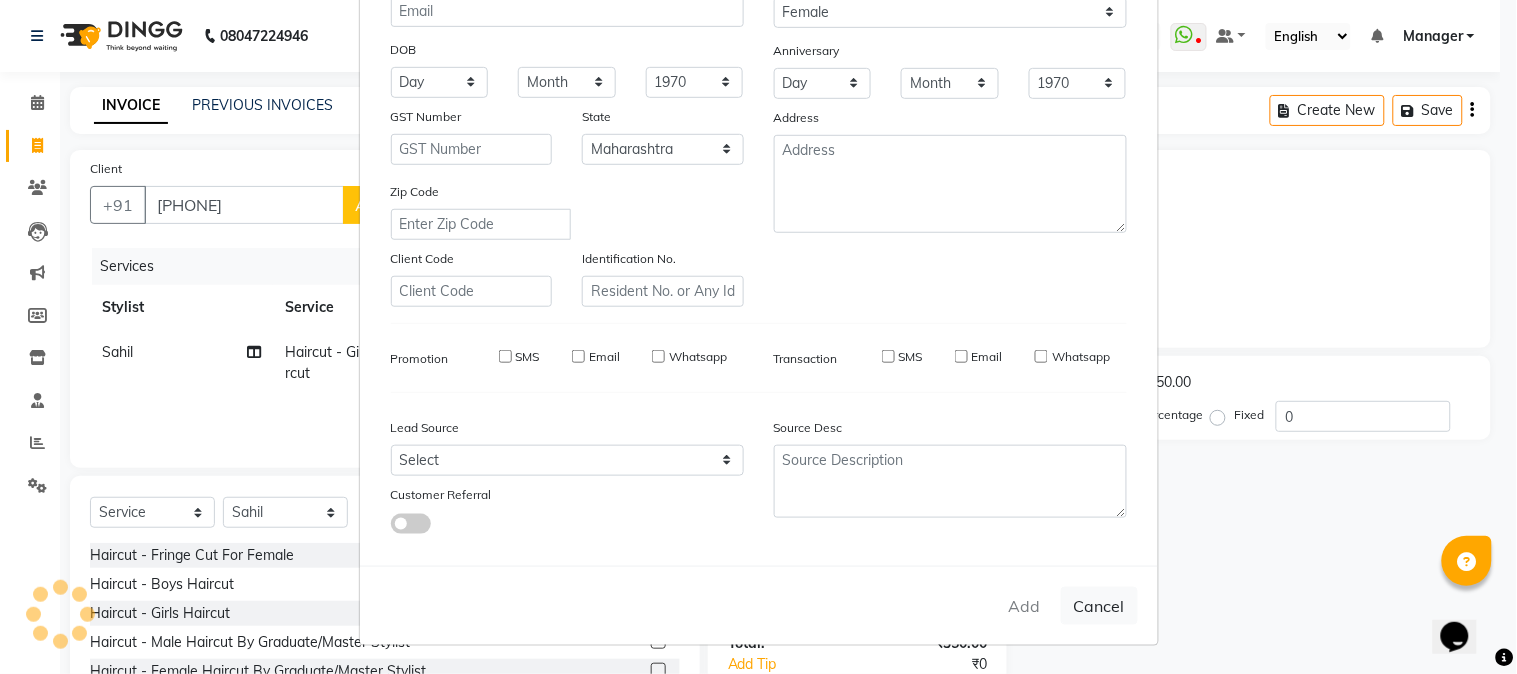 type 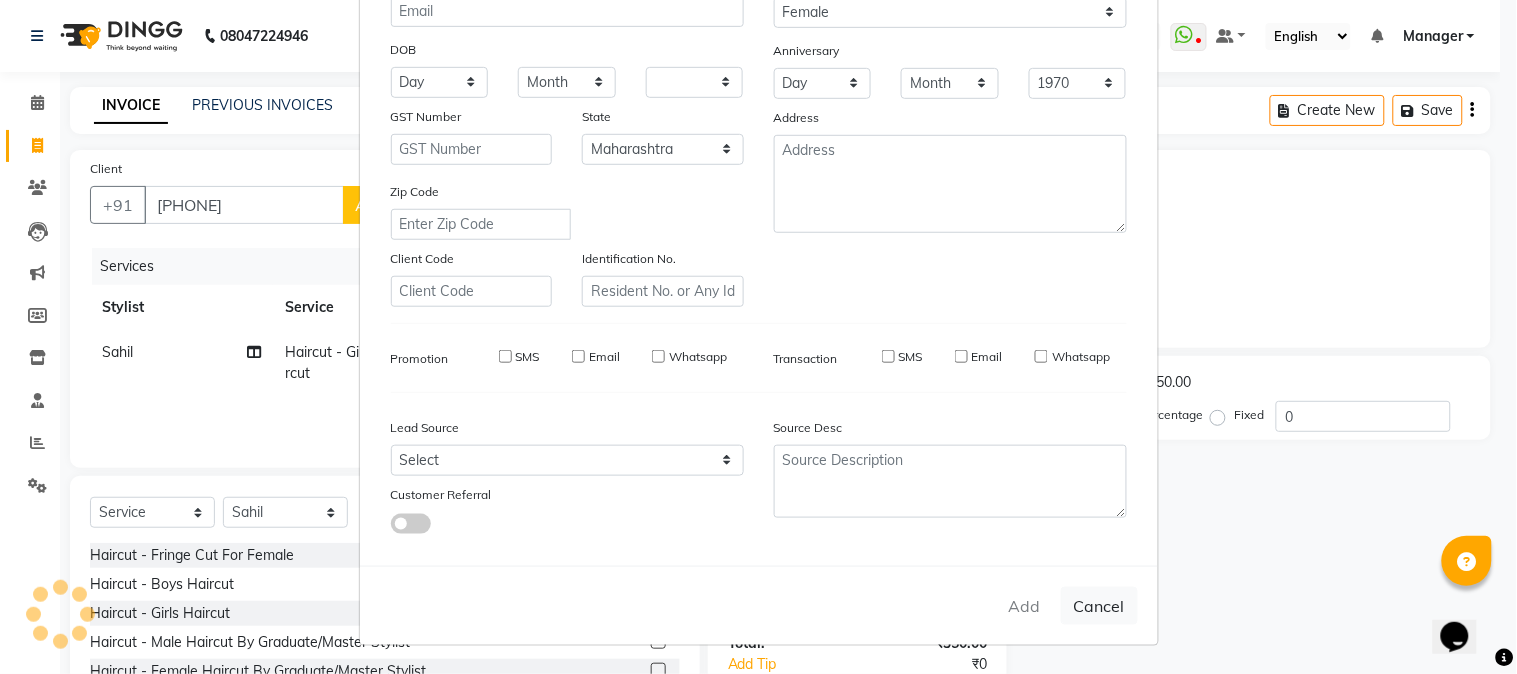 select on "null" 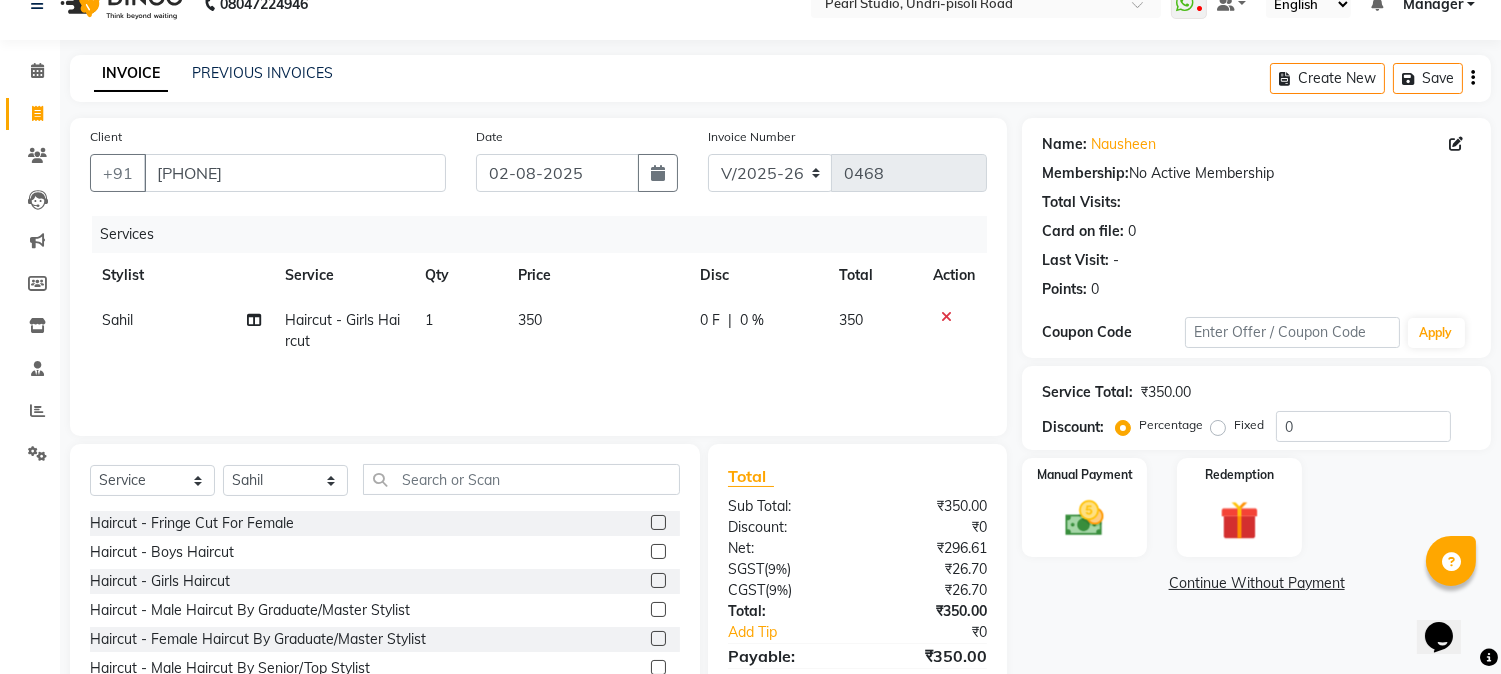 scroll, scrollTop: 0, scrollLeft: 0, axis: both 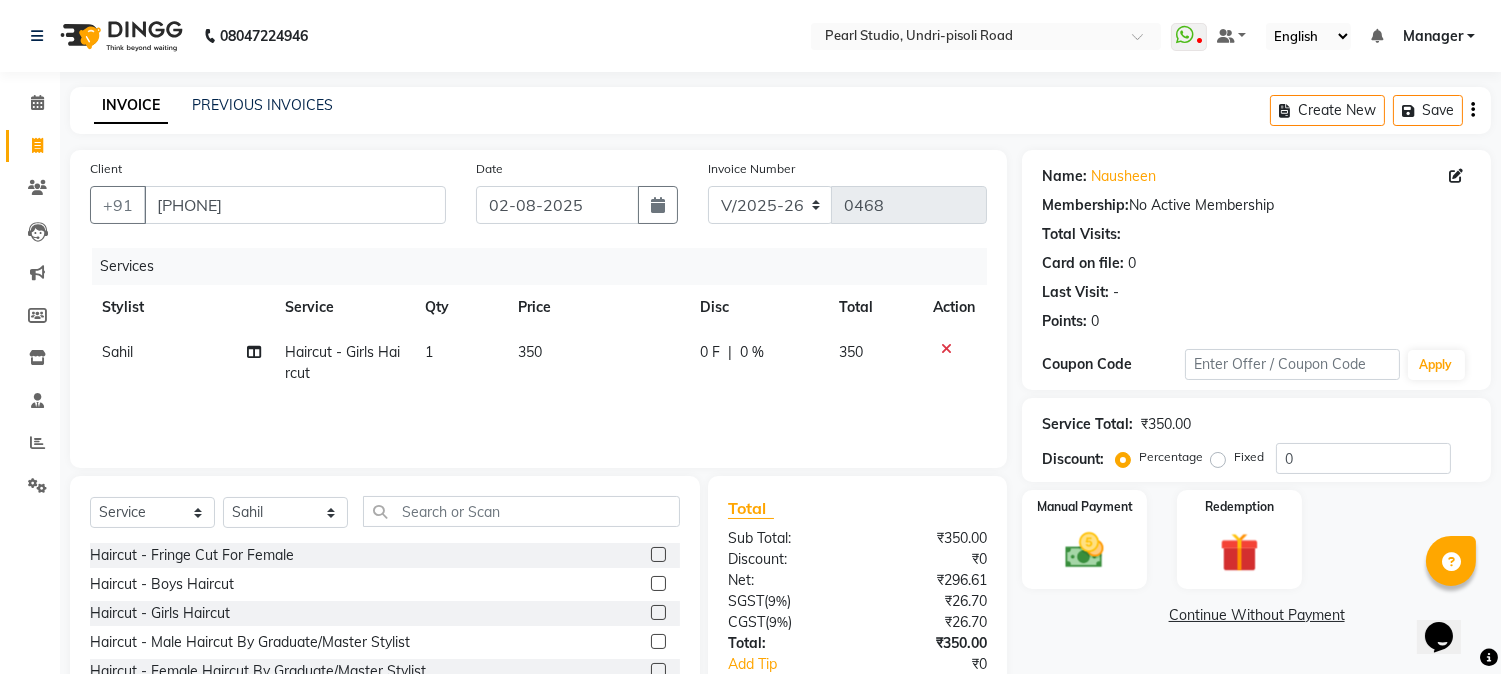 click on "Name: [NAME]  Membership:  No Active Membership  Total Visits:   Card on file:  0 Last Visit:   - Points:   0" 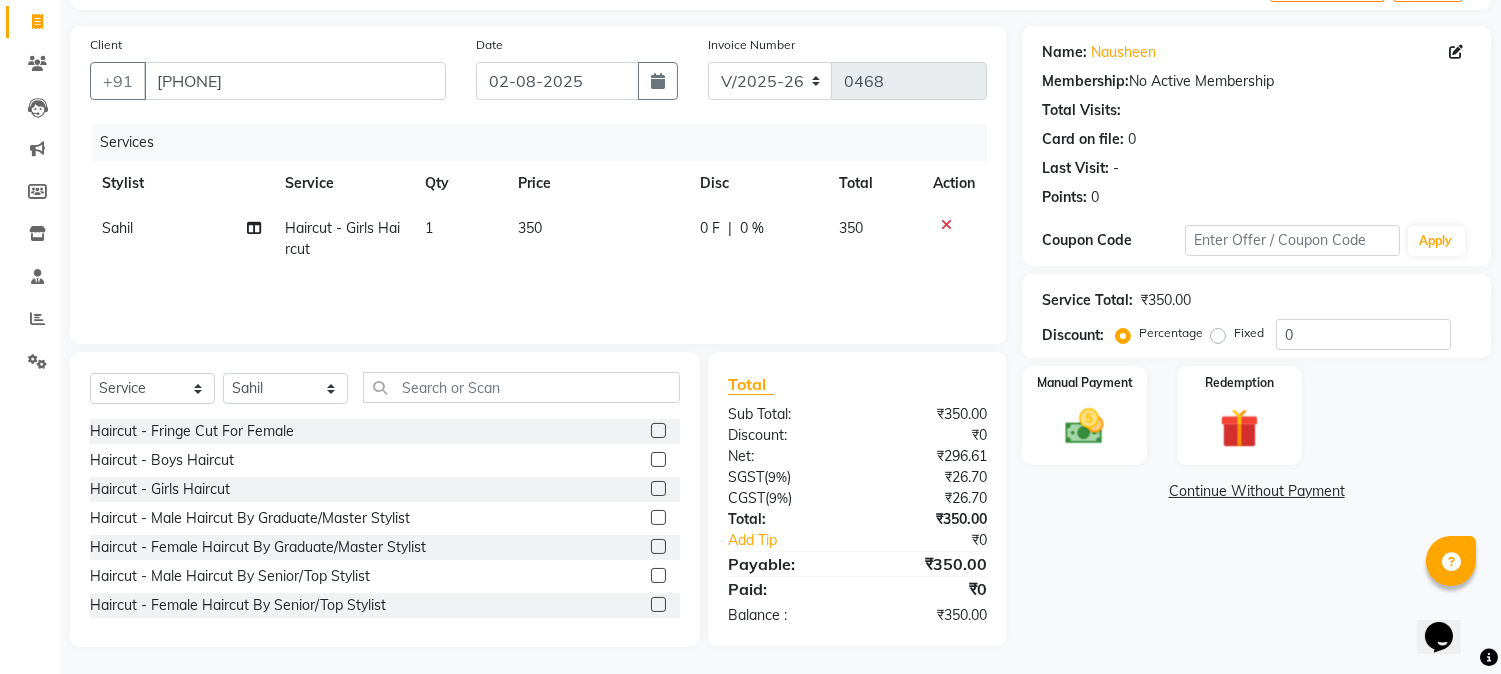 scroll, scrollTop: 126, scrollLeft: 0, axis: vertical 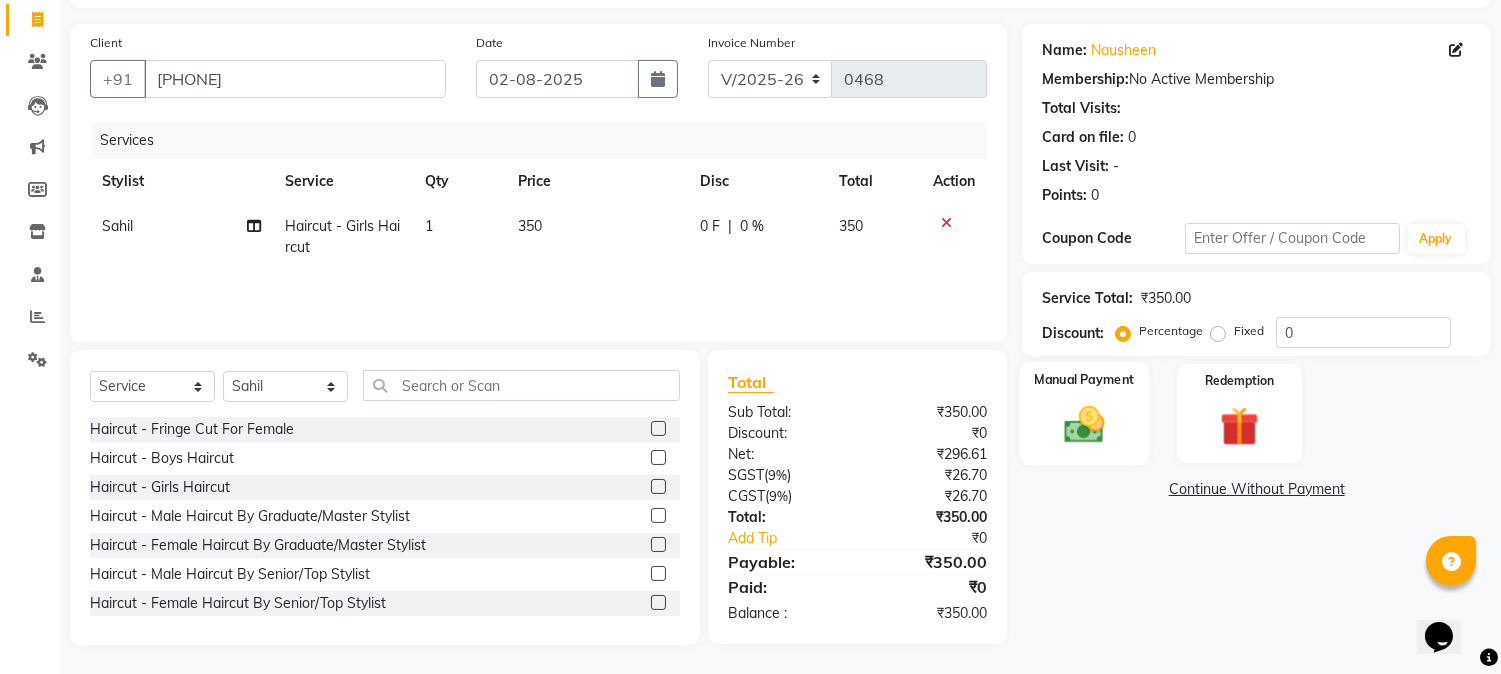 click 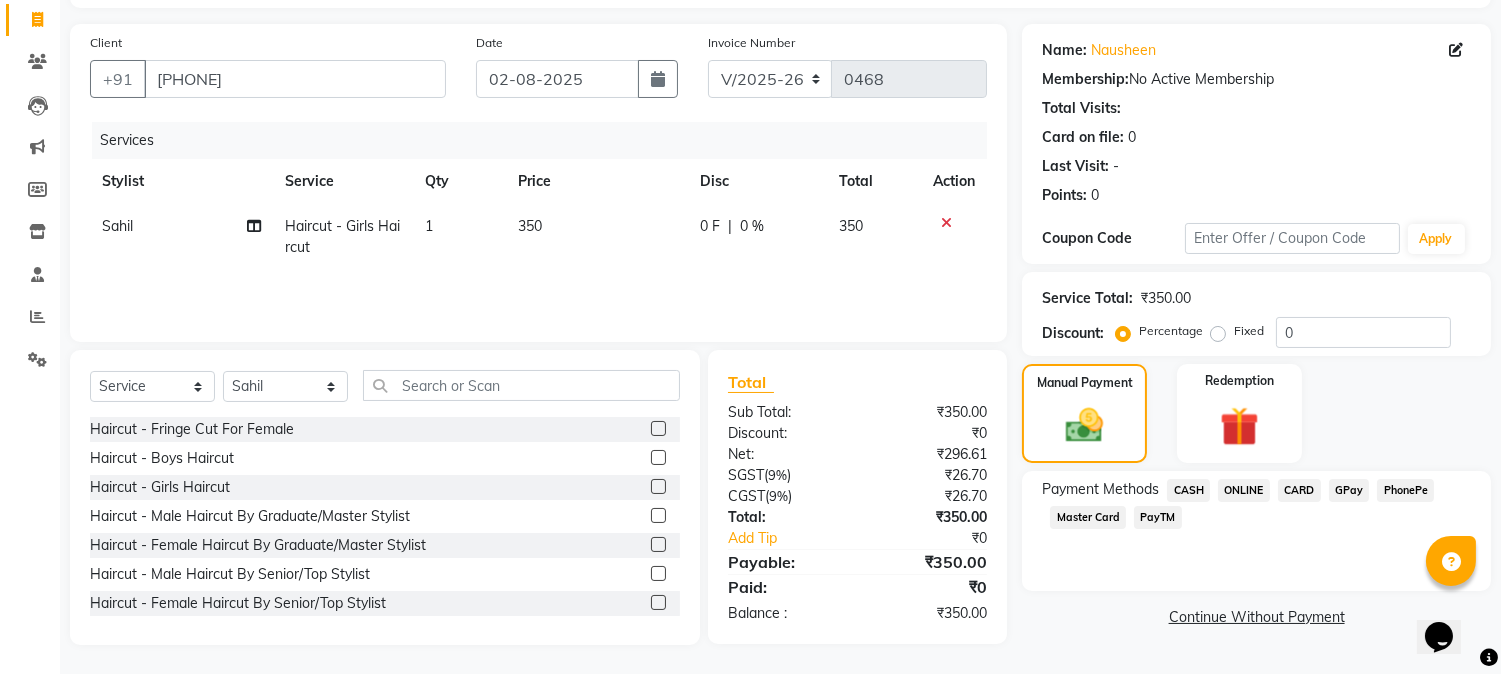 click on "PayTM" 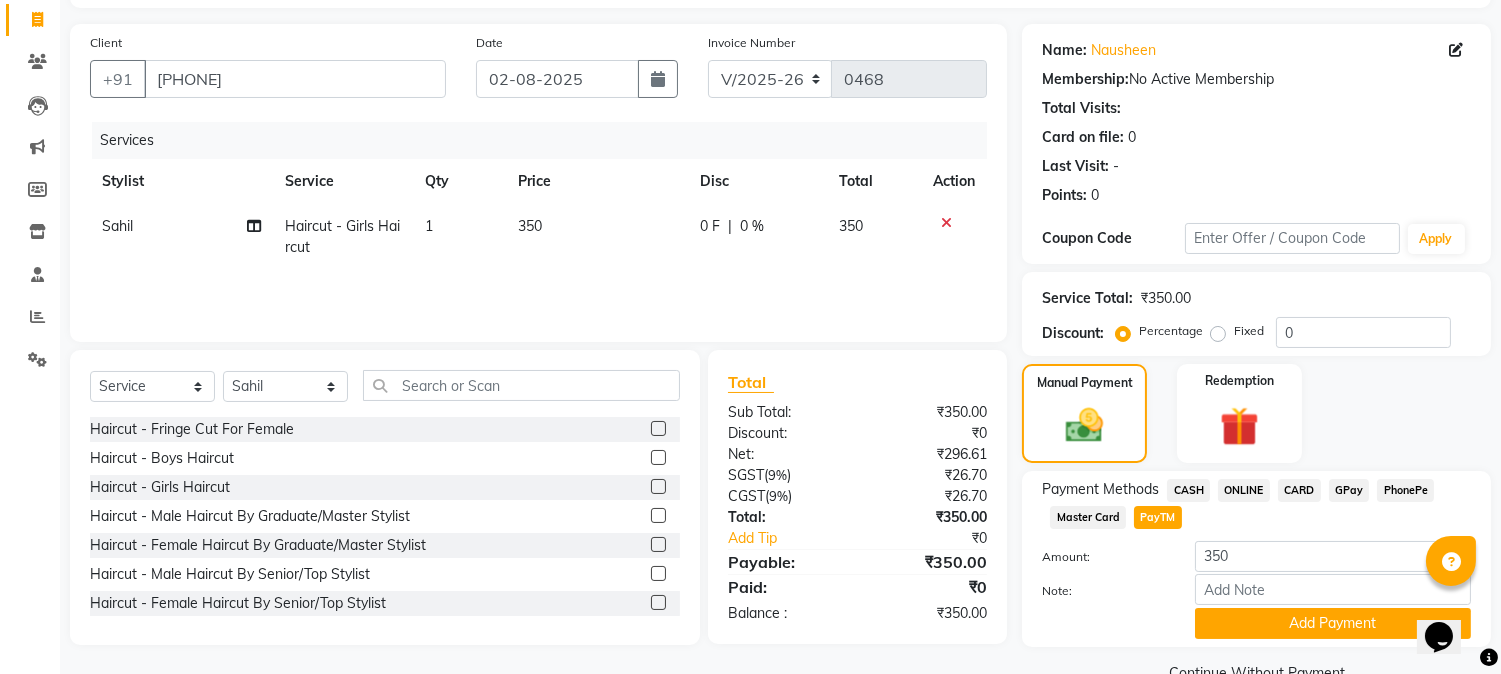 scroll, scrollTop: 170, scrollLeft: 0, axis: vertical 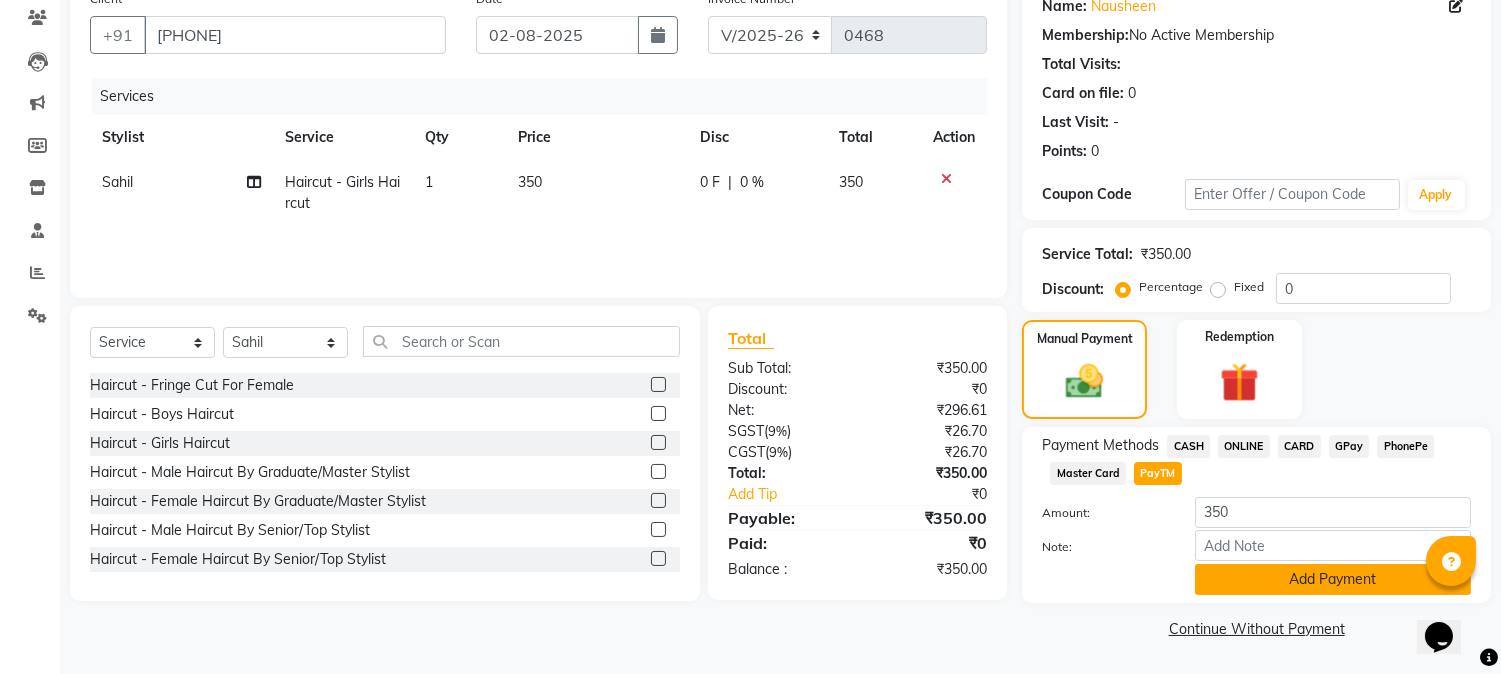 click on "Add Payment" 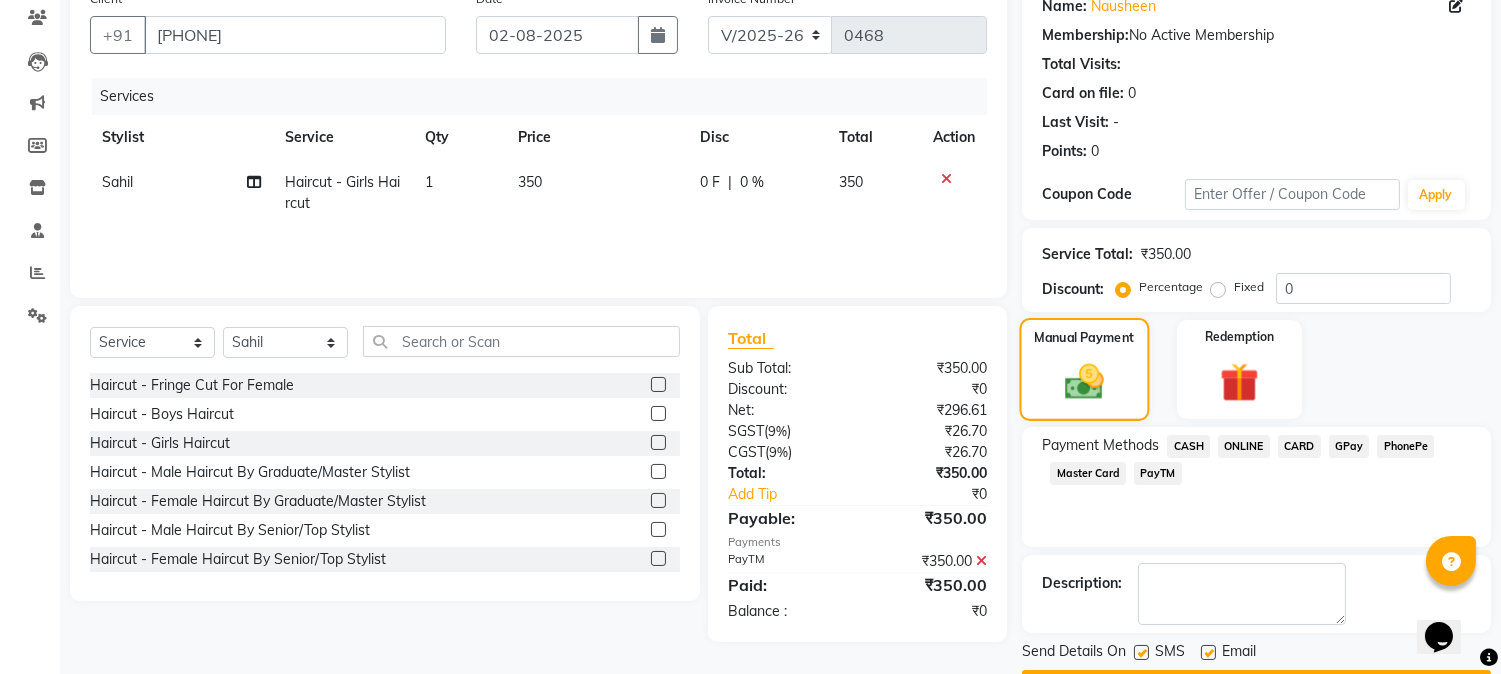 scroll, scrollTop: 225, scrollLeft: 0, axis: vertical 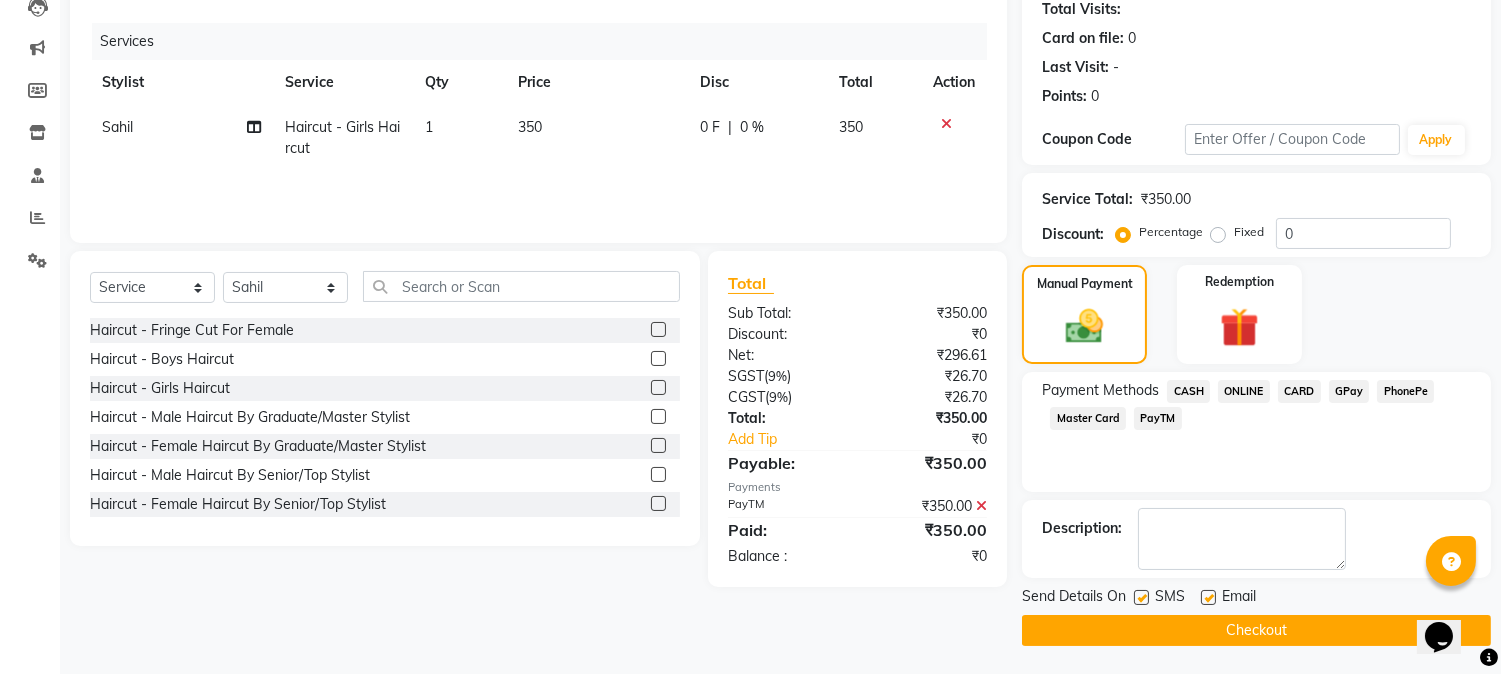 click on "Checkout" 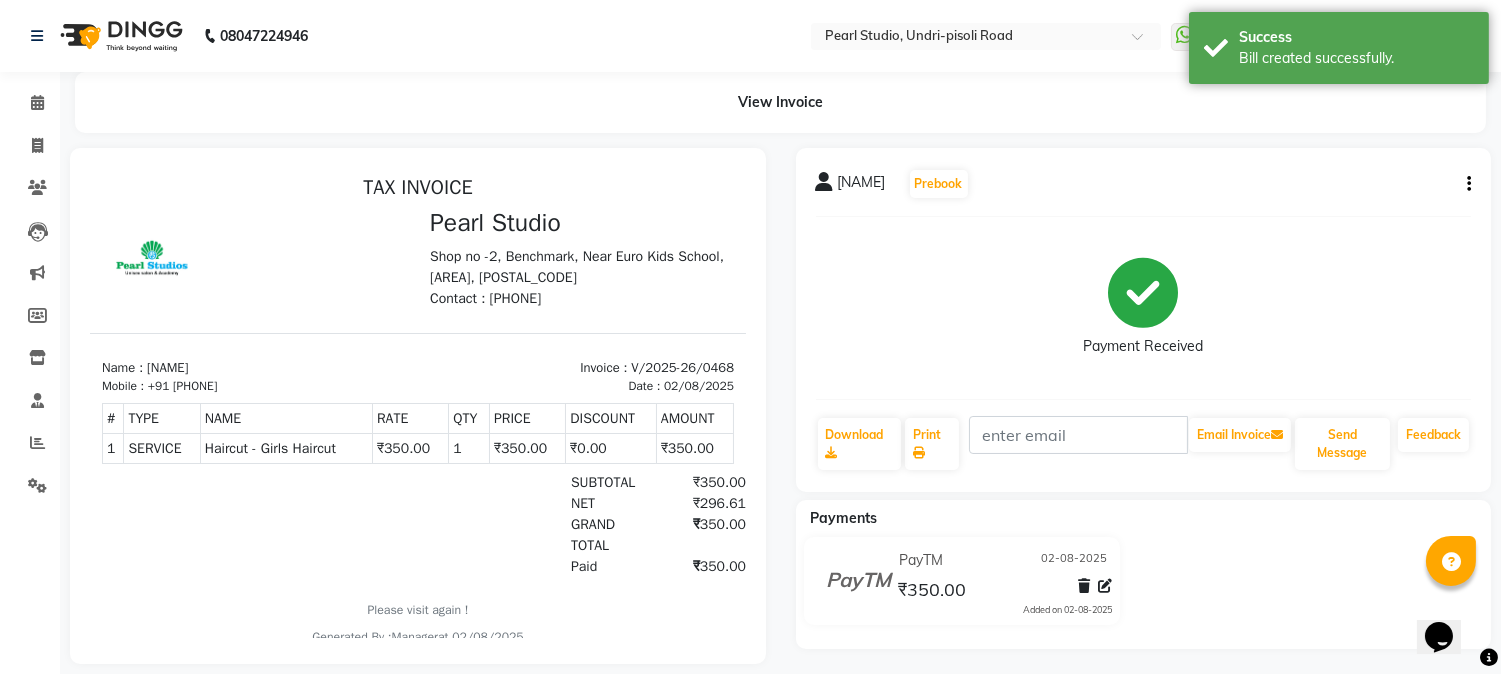 scroll, scrollTop: 0, scrollLeft: 0, axis: both 